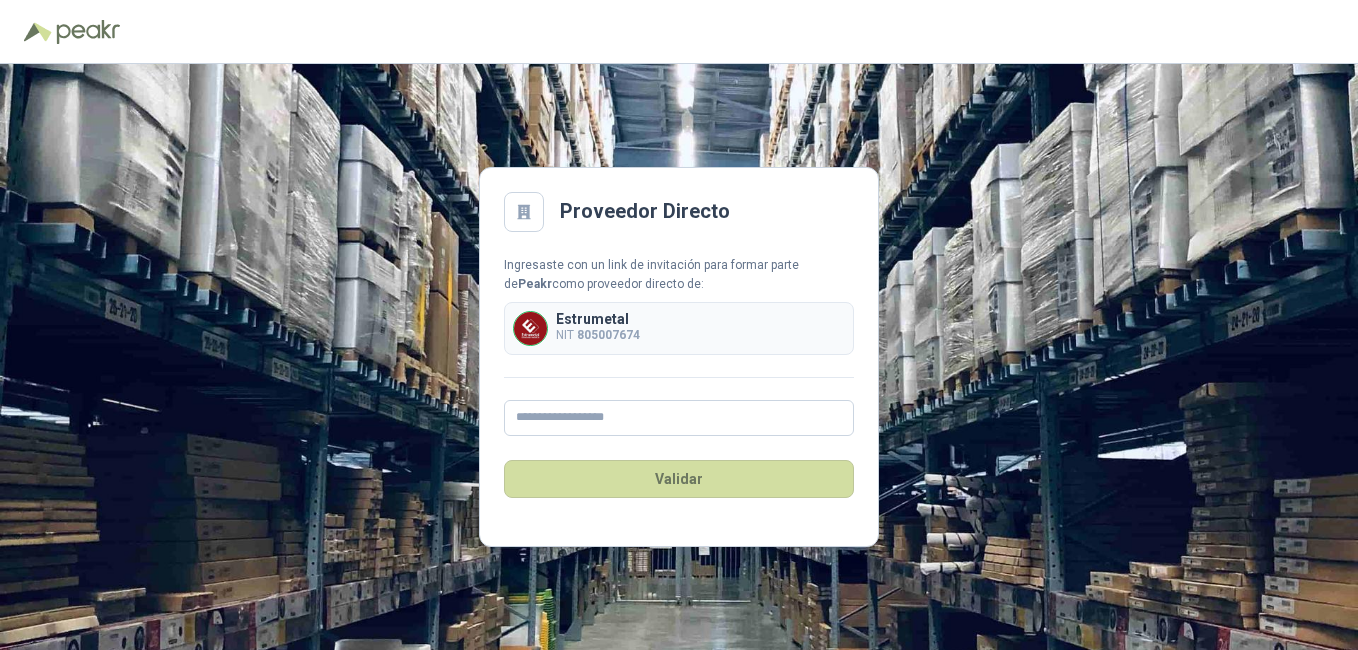 scroll, scrollTop: 0, scrollLeft: 0, axis: both 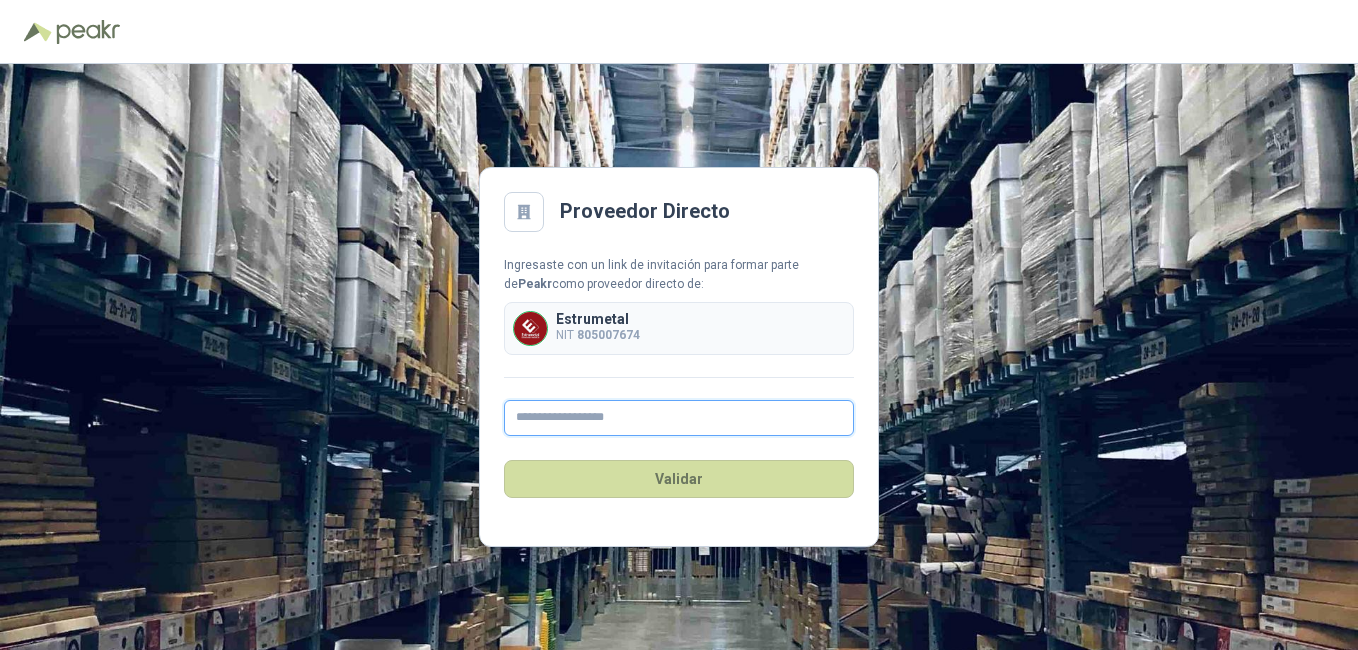 click at bounding box center [679, 418] 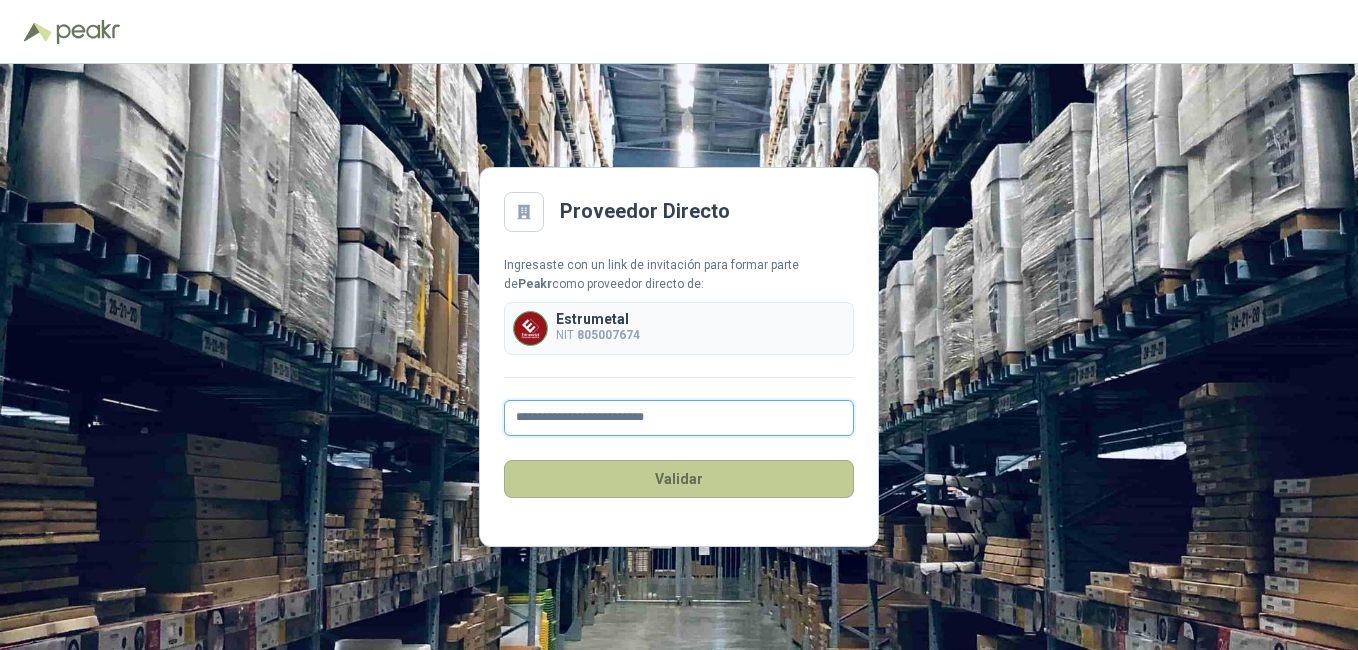 type on "**********" 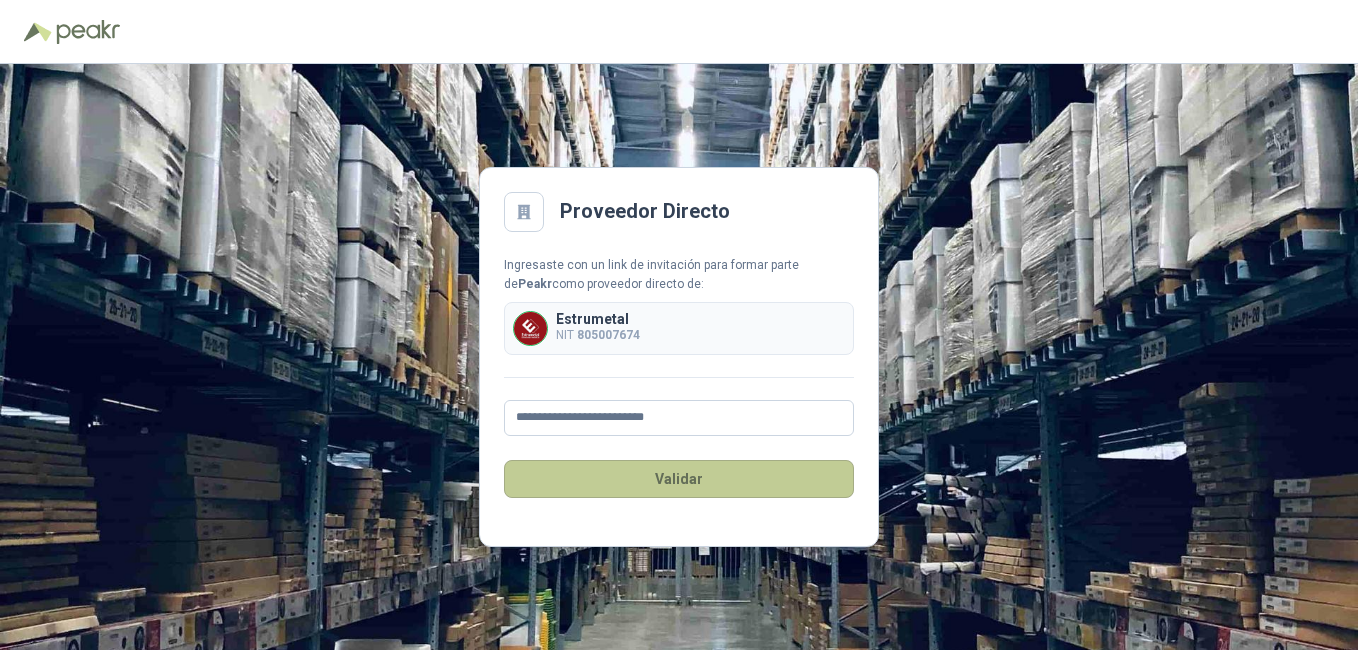 click on "Validar" at bounding box center (679, 479) 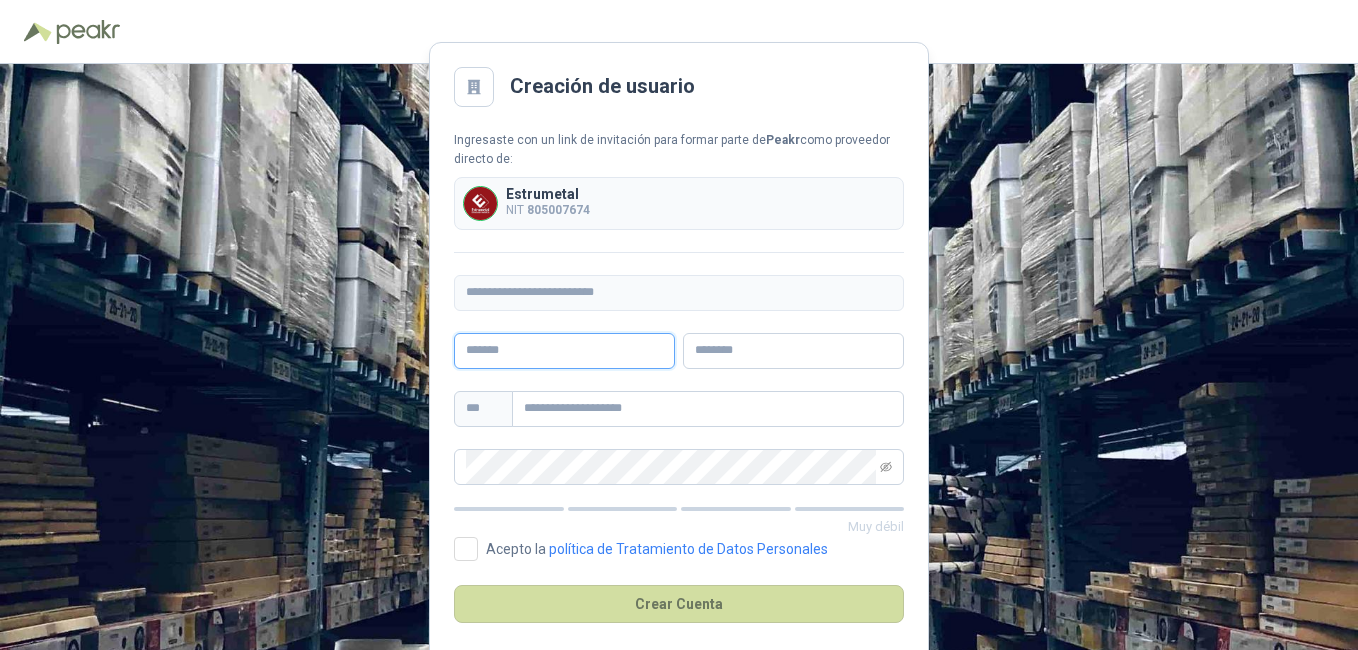 click at bounding box center (564, 351) 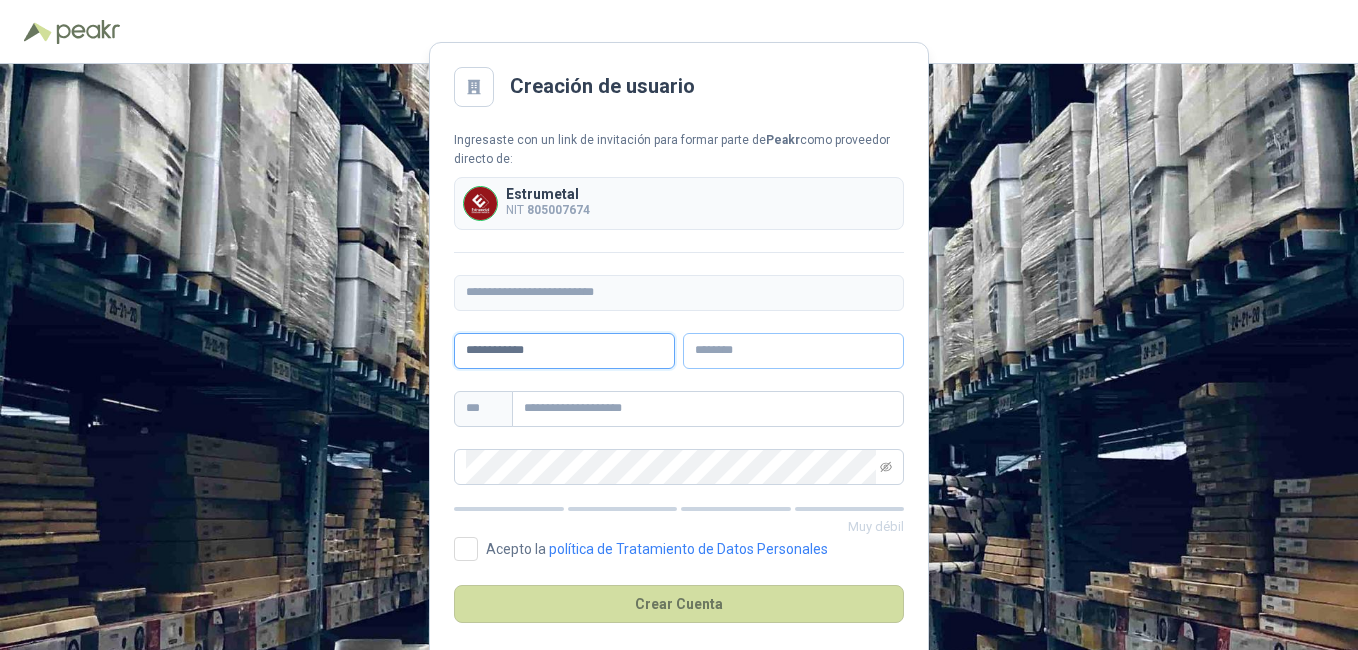 type on "**********" 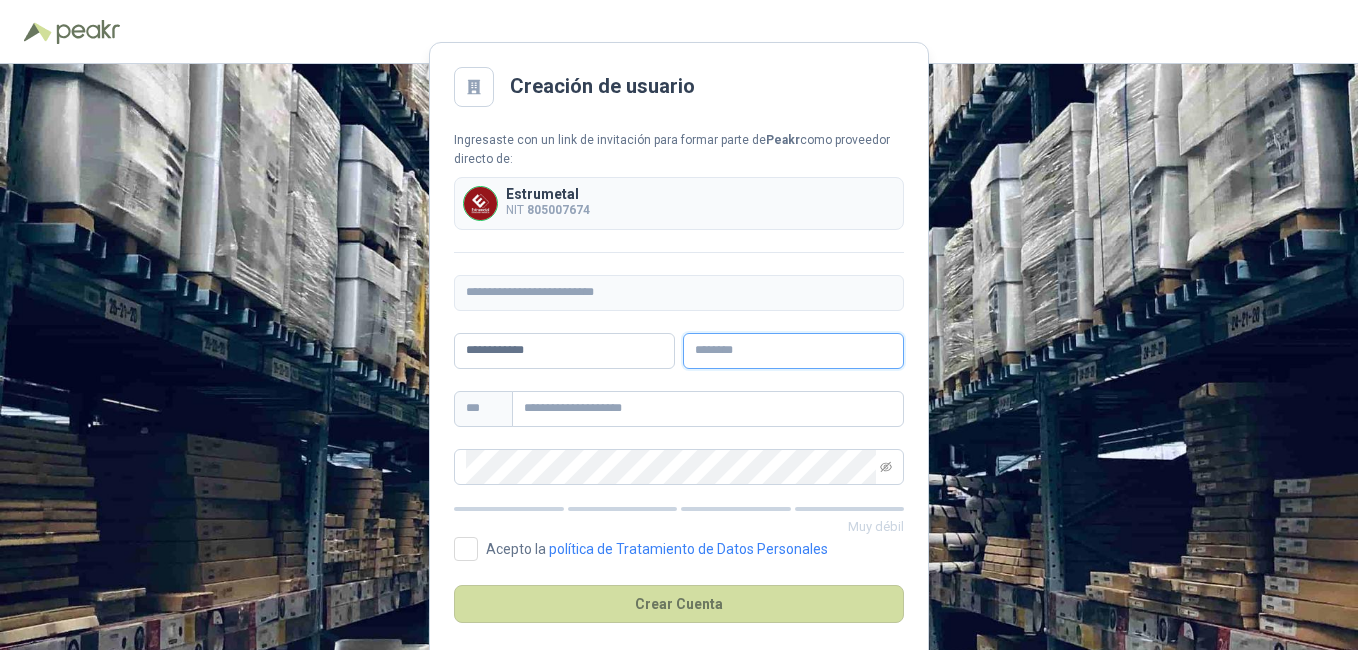 click at bounding box center (793, 351) 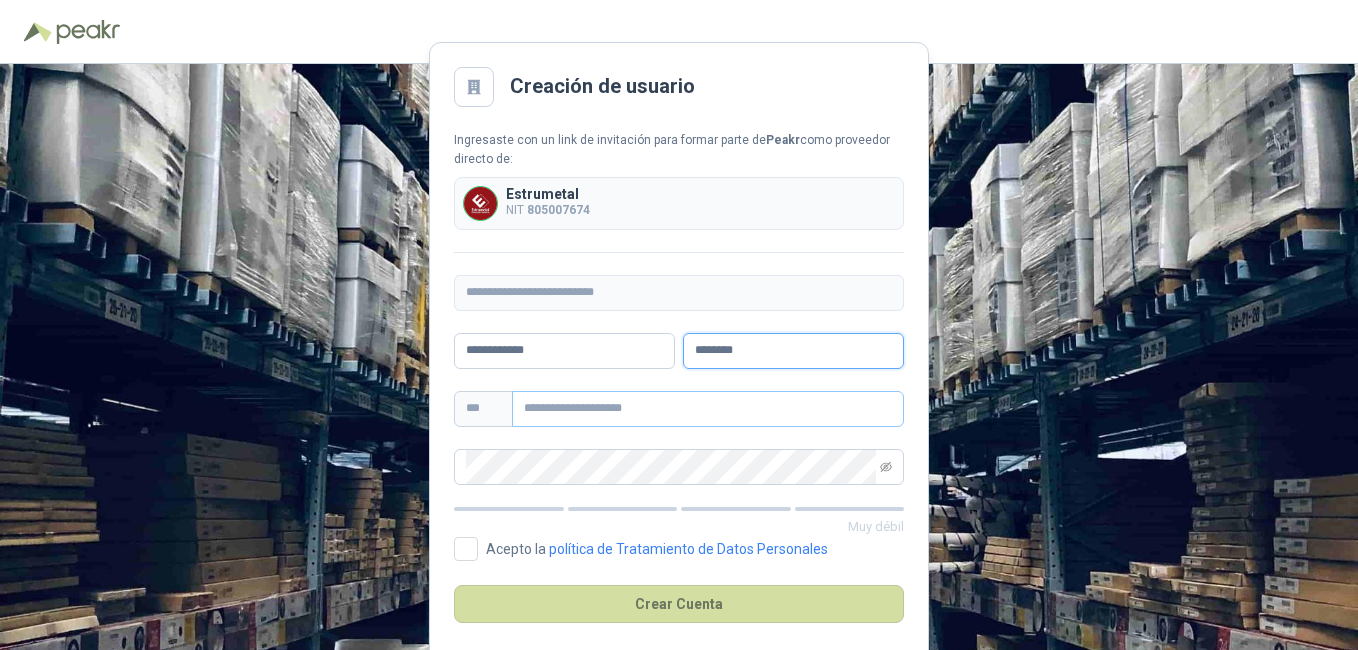 type on "********" 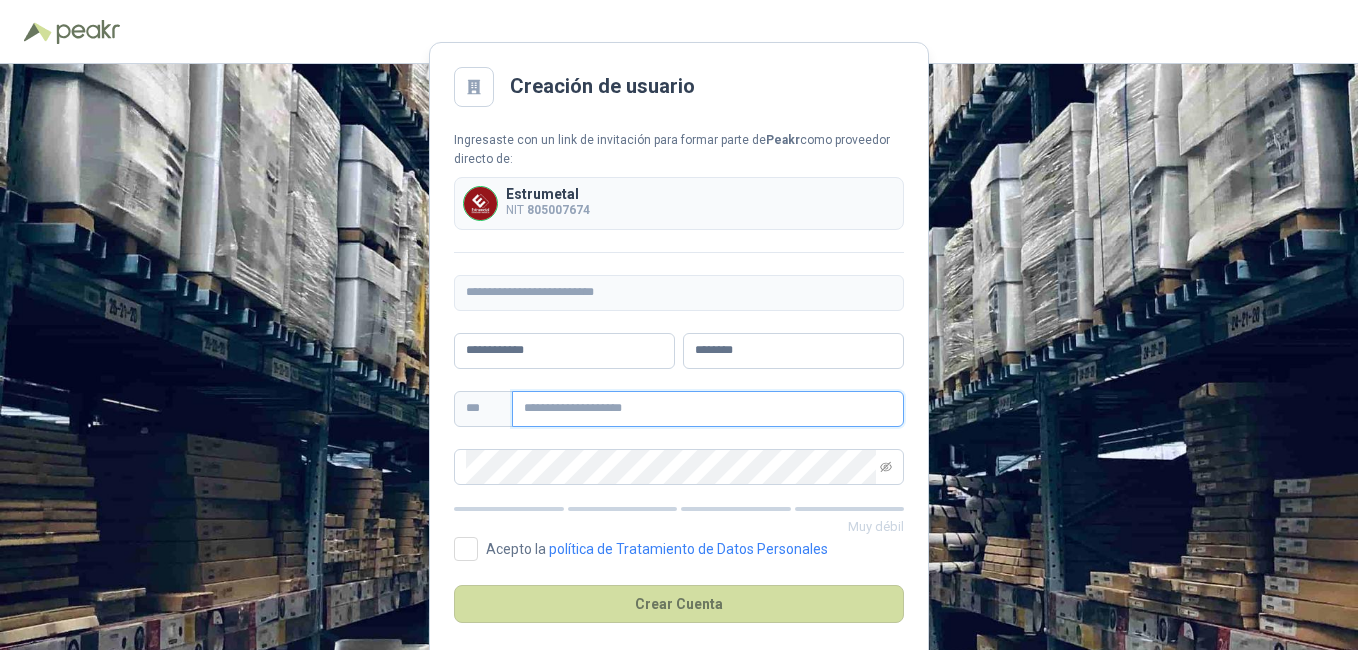 click at bounding box center (708, 409) 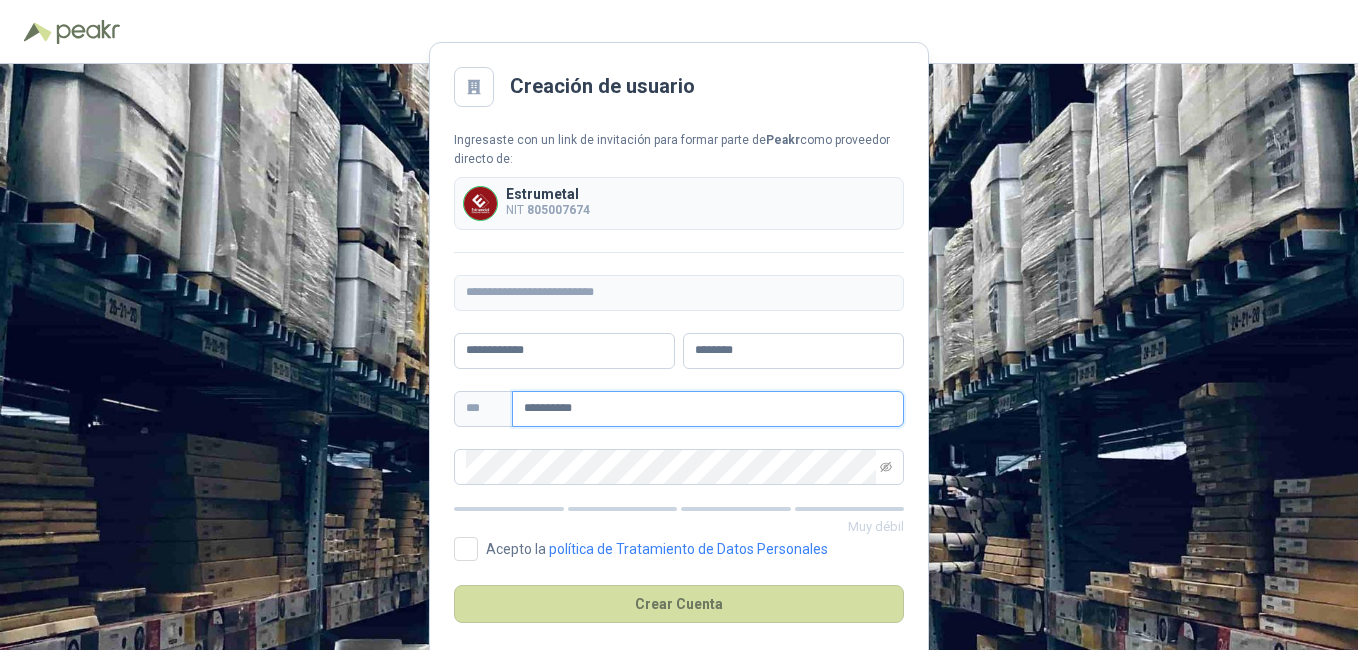 type on "**********" 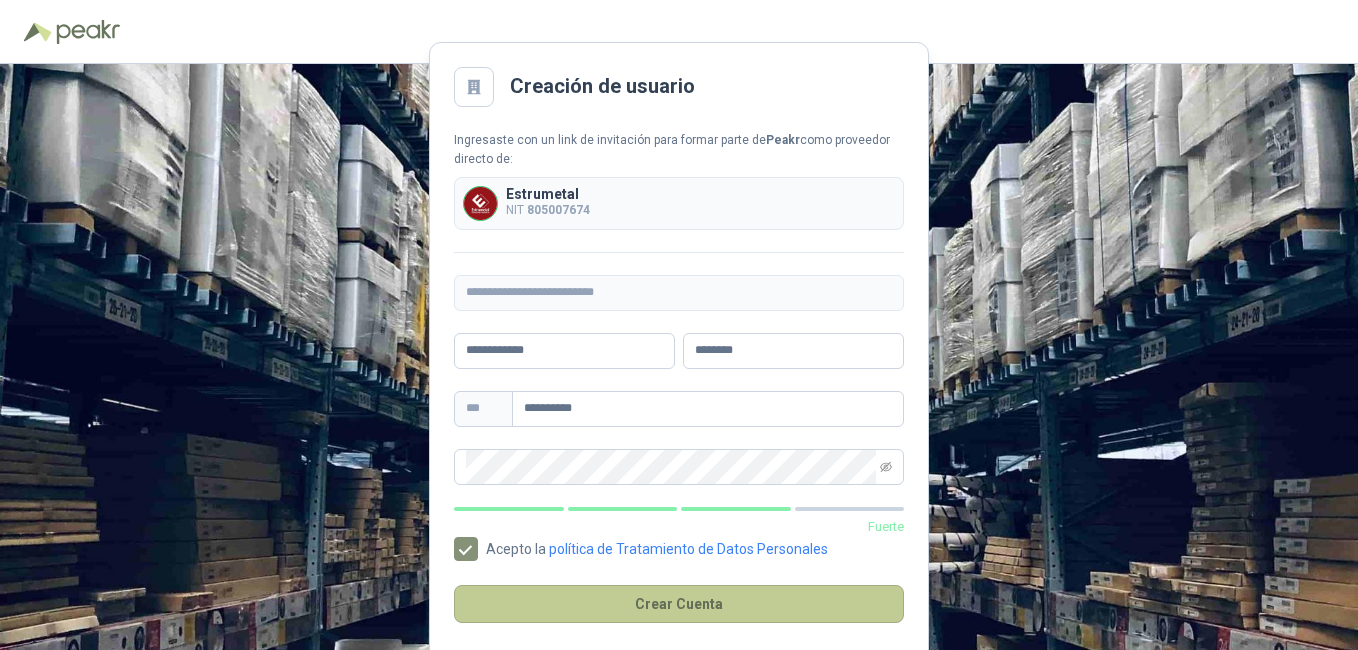 click on "Crear Cuenta" at bounding box center [679, 604] 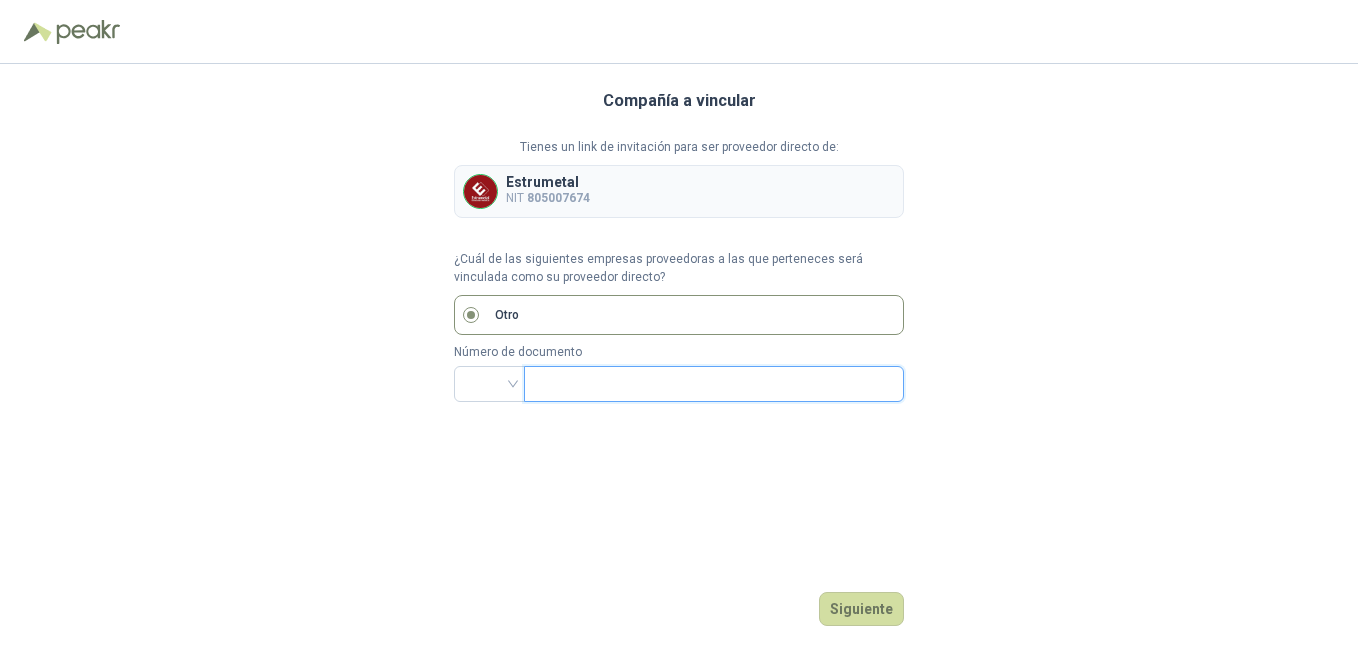 click at bounding box center [712, 384] 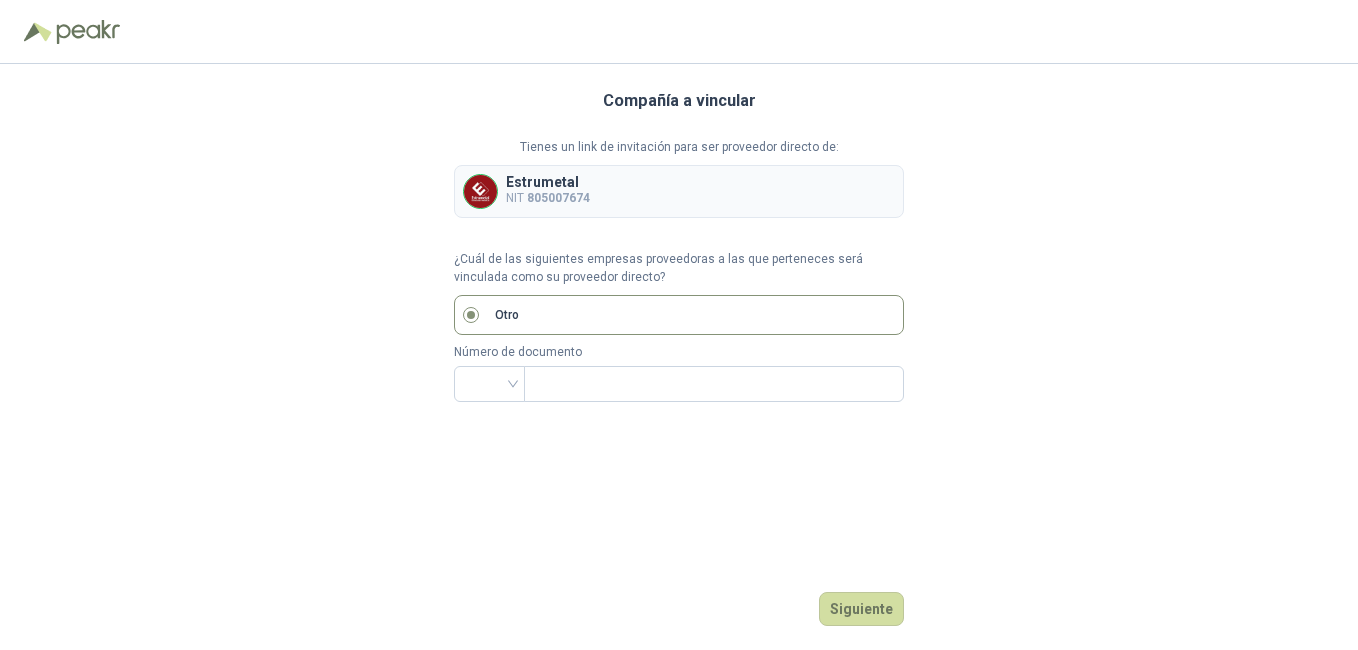 click on "Estrumetal NIT   805007674" at bounding box center [679, 191] 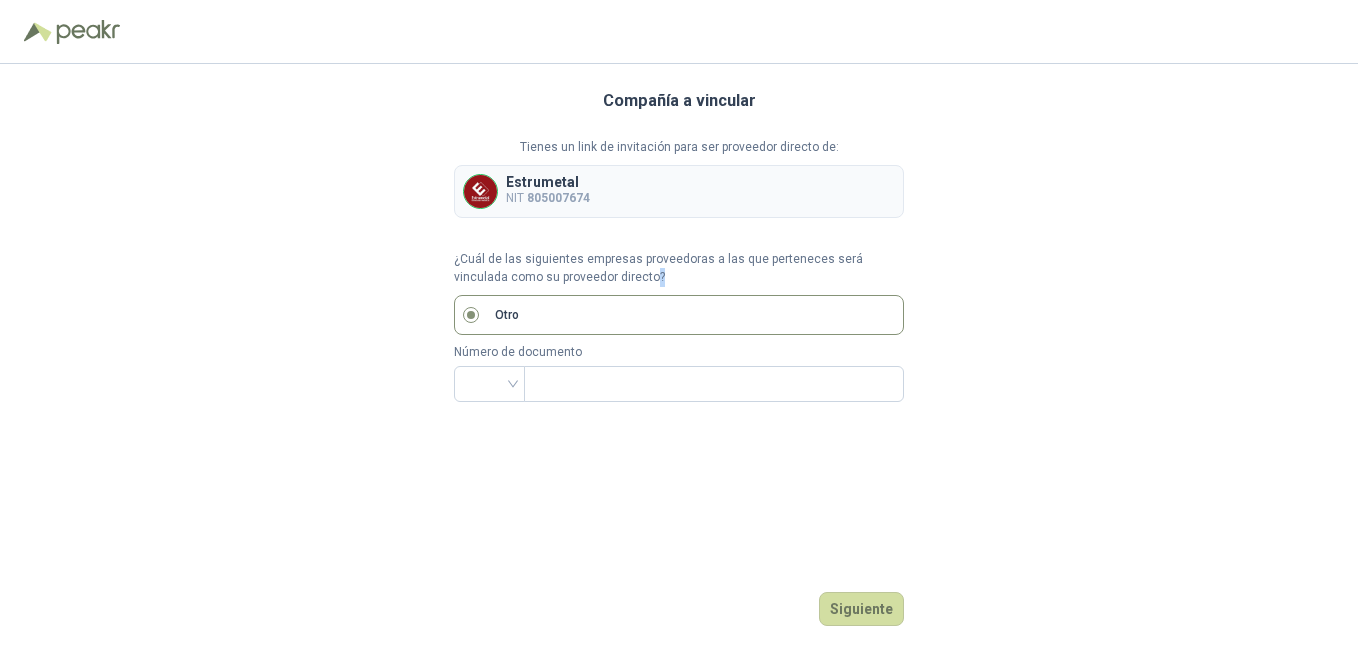 click on "Tienes un link de invitación para ser proveedor directo de: Estrumetal NIT   805007674 ¿Cuál de las siguientes empresas proveedoras a las que perteneces será vinculada como su proveedor directo? Otro Número de documento" at bounding box center (679, 270) 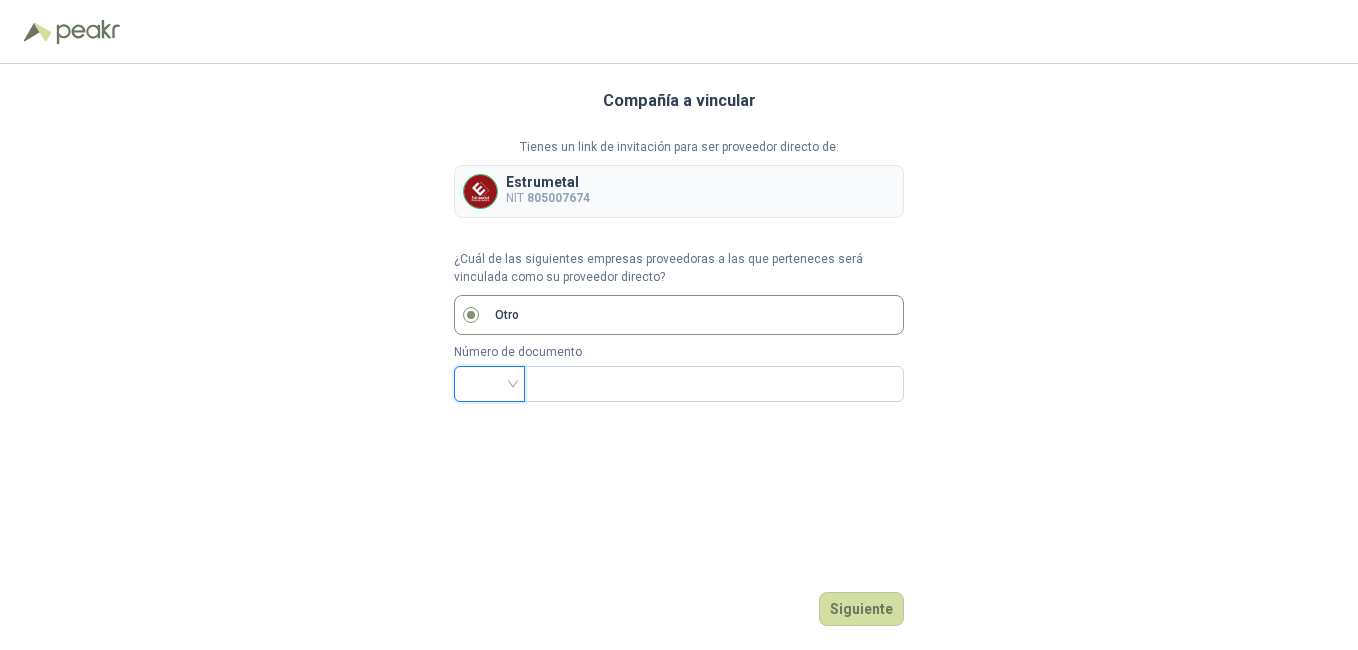 drag, startPoint x: 601, startPoint y: 290, endPoint x: 508, endPoint y: 387, distance: 134.38005 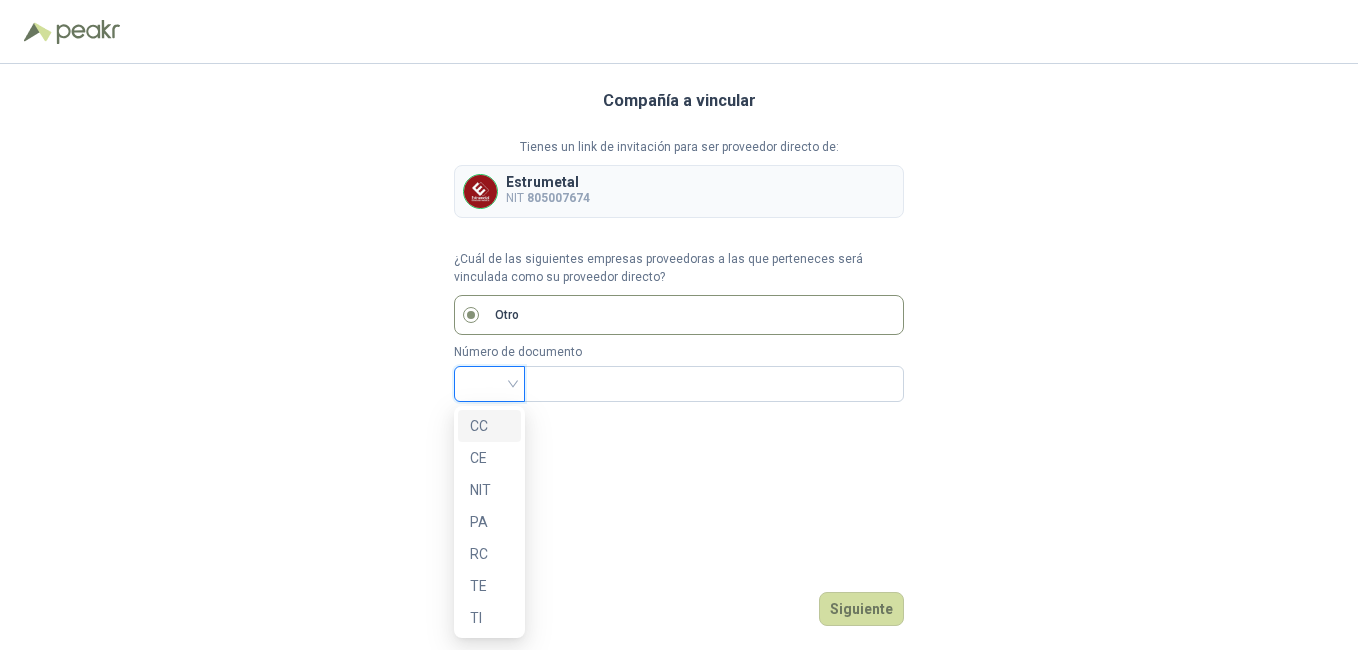 click at bounding box center [489, 382] 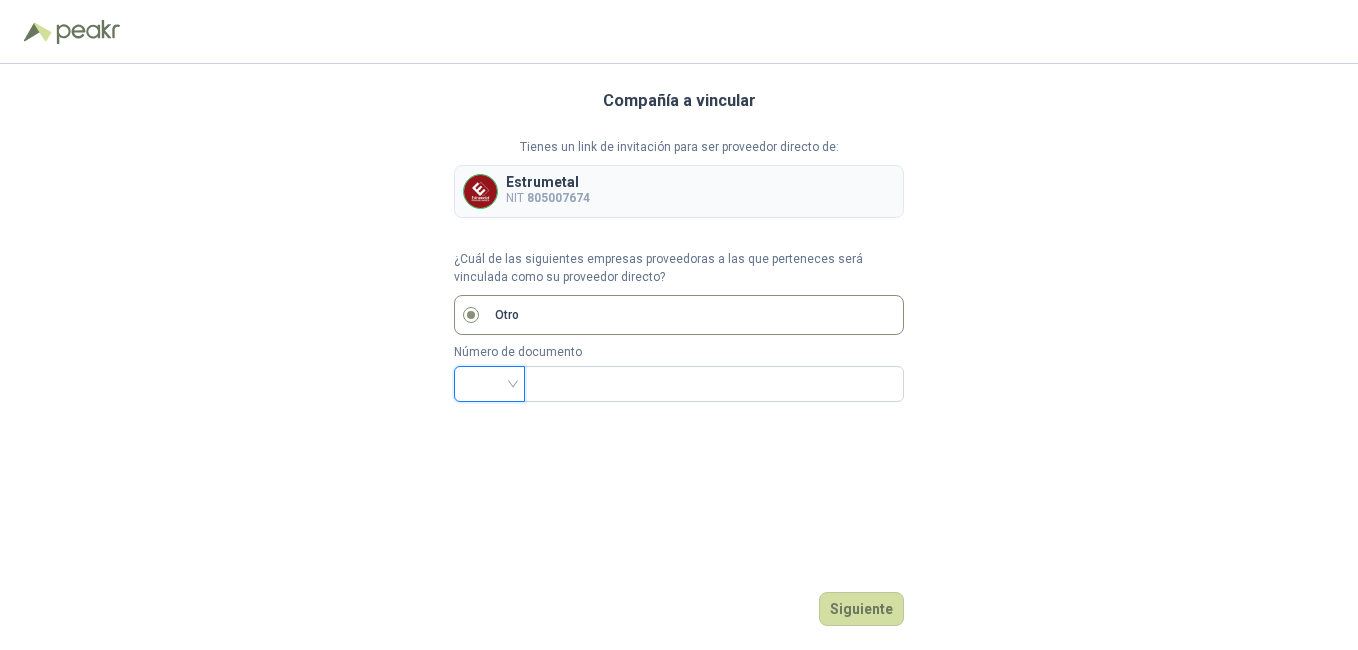 click on "Compañía a vincular Tienes un link de invitación para ser proveedor directo de: Estrumetal NIT   805007674 ¿Cuál de las siguientes empresas proveedoras a las que perteneces será vinculada como su proveedor directo? Otro Número de documento   Siguiente" at bounding box center (679, 357) 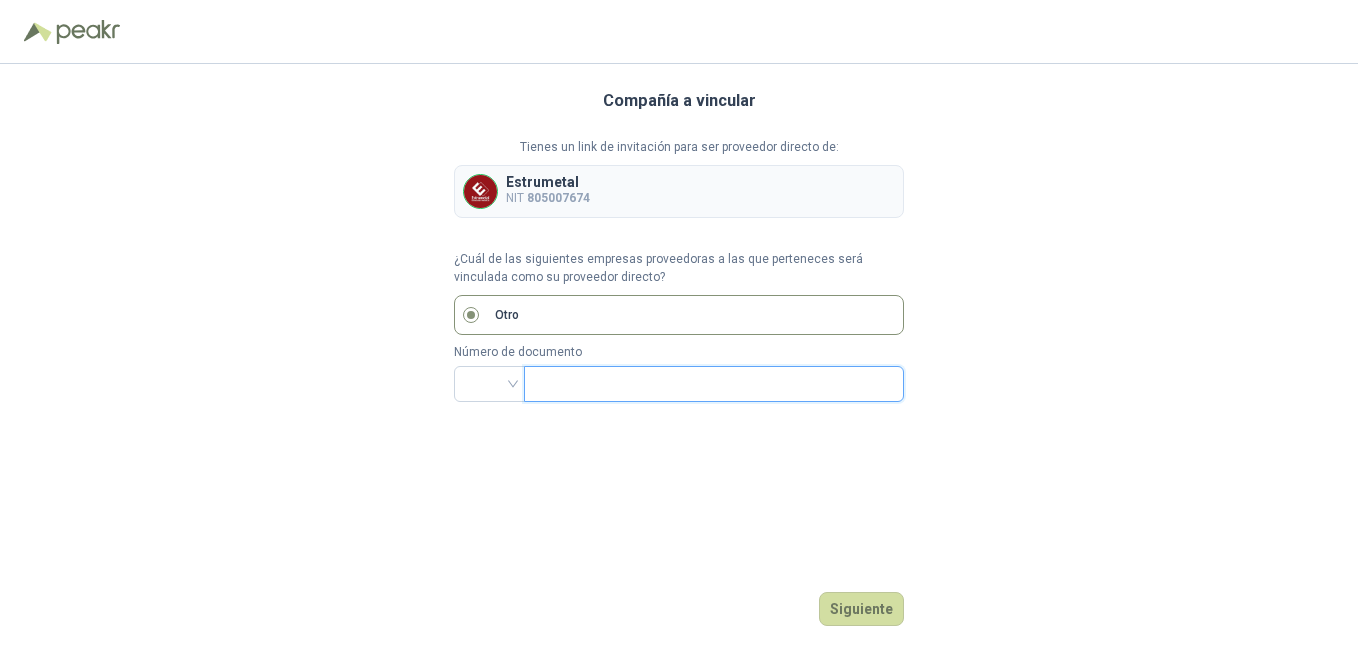 click at bounding box center [712, 384] 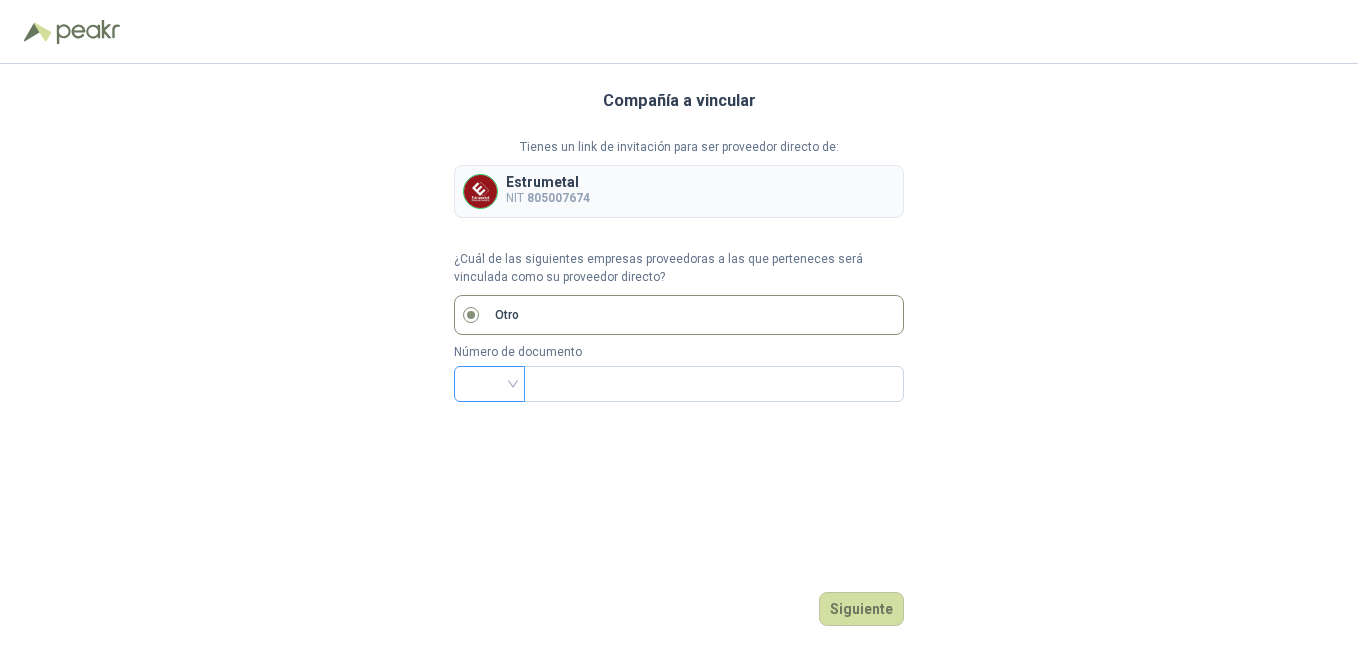 click at bounding box center [489, 382] 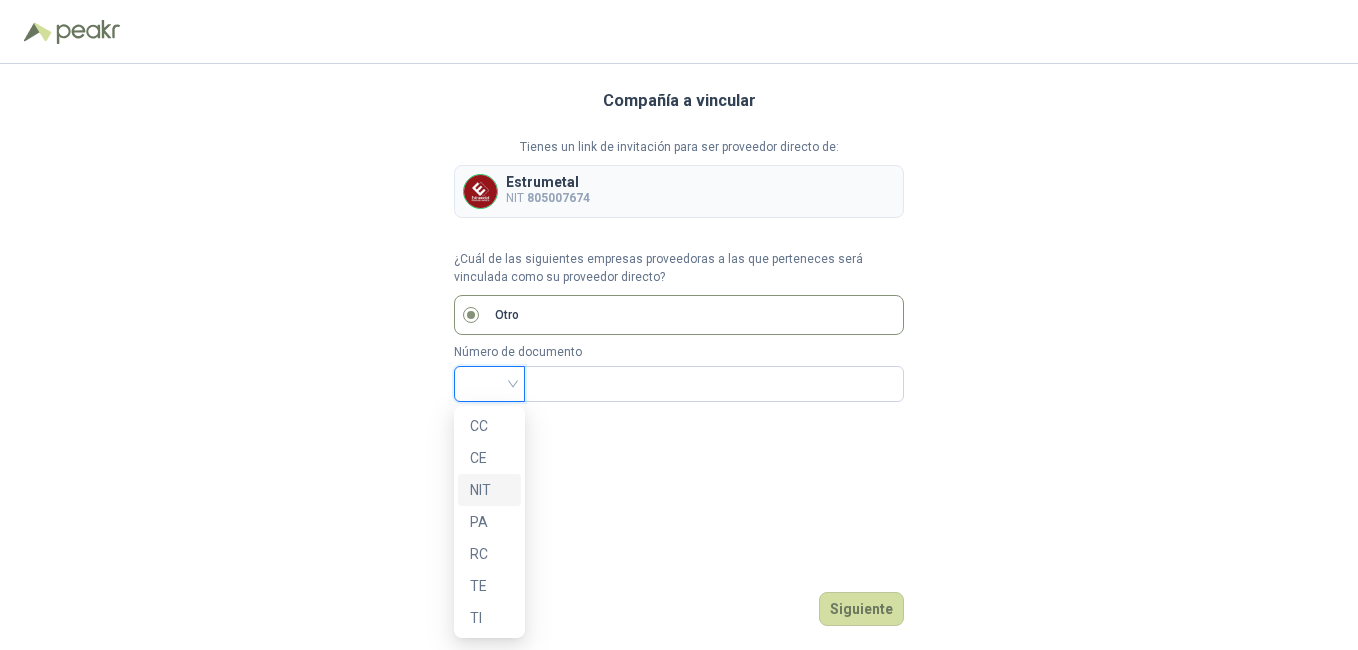 drag, startPoint x: 481, startPoint y: 493, endPoint x: 496, endPoint y: 412, distance: 82.37718 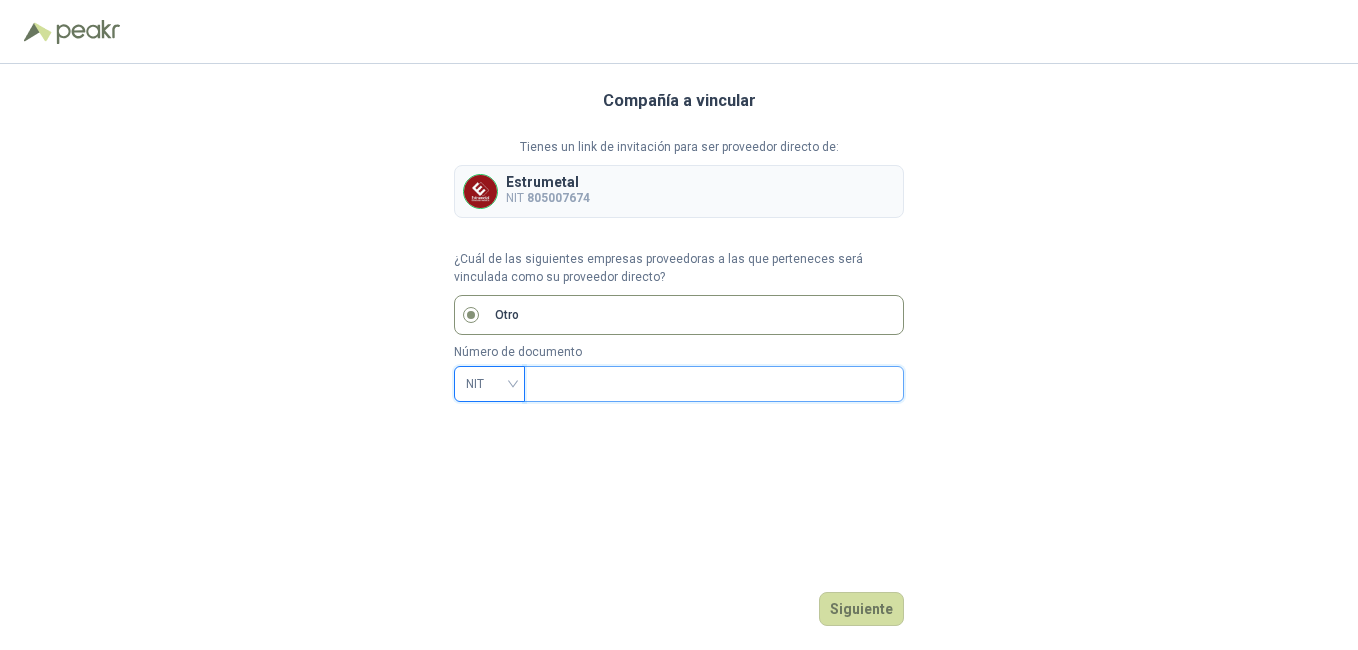 click at bounding box center [712, 384] 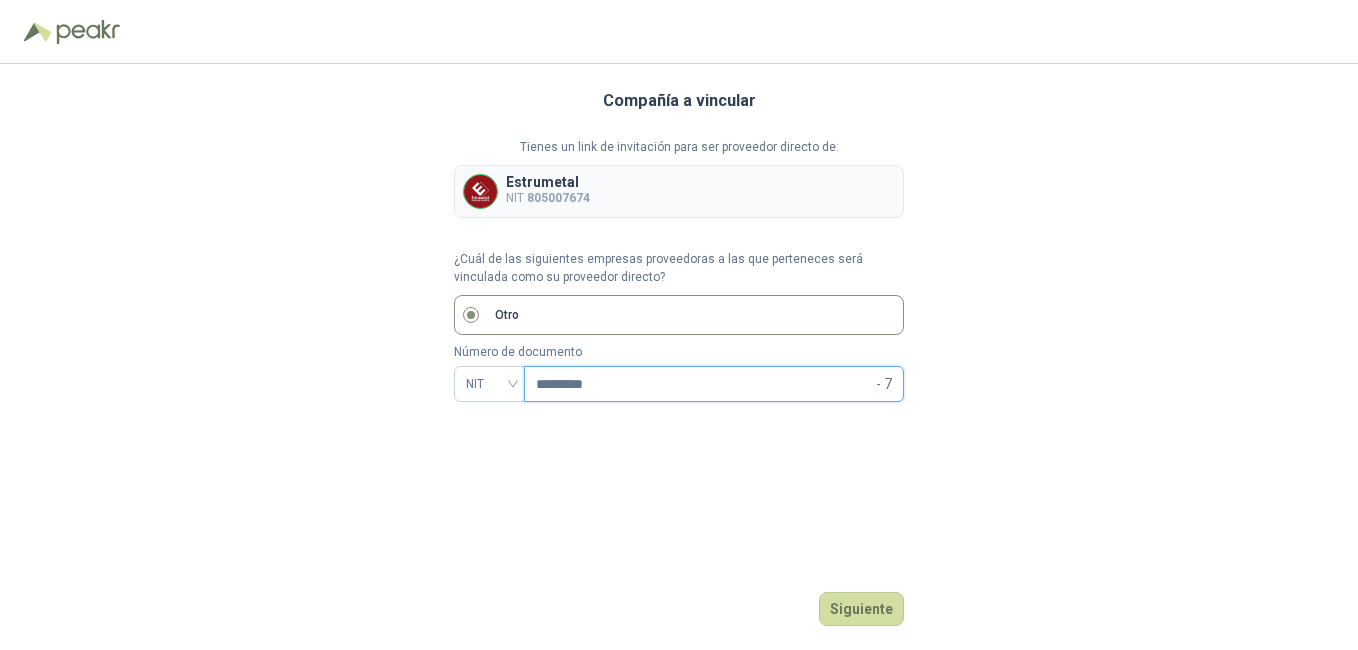 type on "*********" 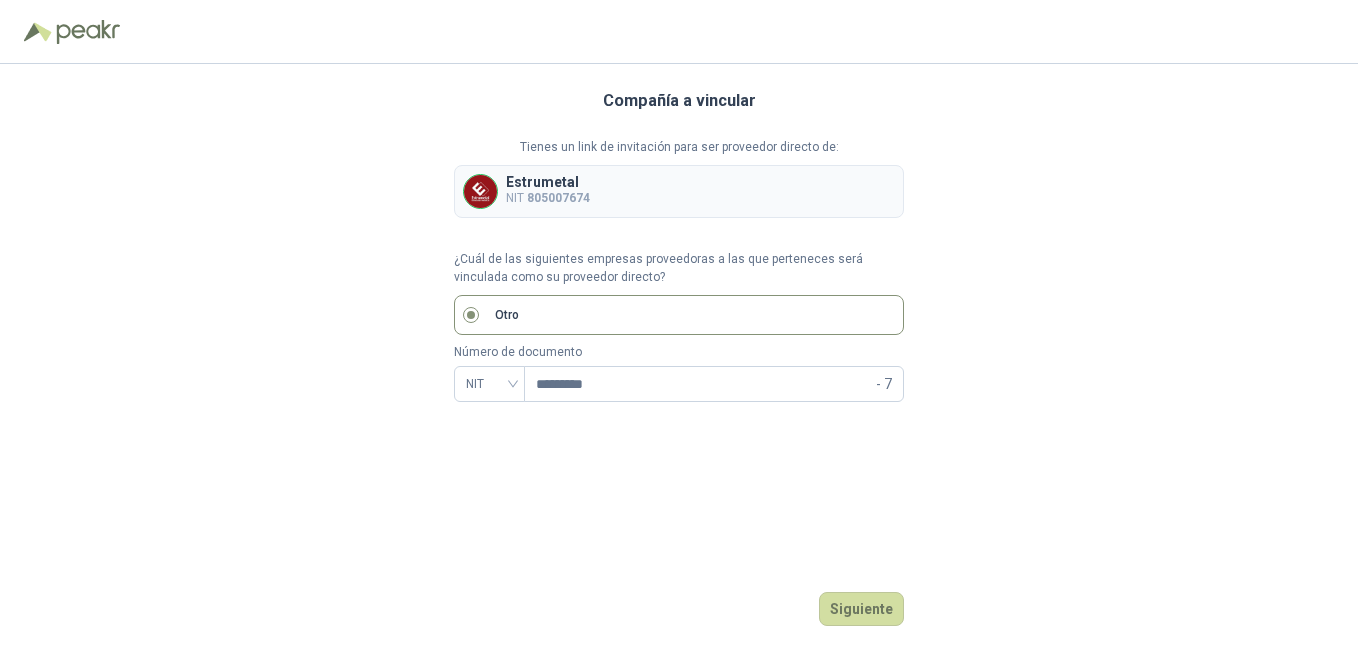 click on "Compañía a vincular Tienes un link de invitación para ser proveedor directo de: Estrumetal NIT   805007674 ¿Cuál de las siguientes empresas proveedoras a las que perteneces será vinculada como su proveedor directo? Otro Número de documento NIT ********* - 7 Siguiente" at bounding box center (679, 357) 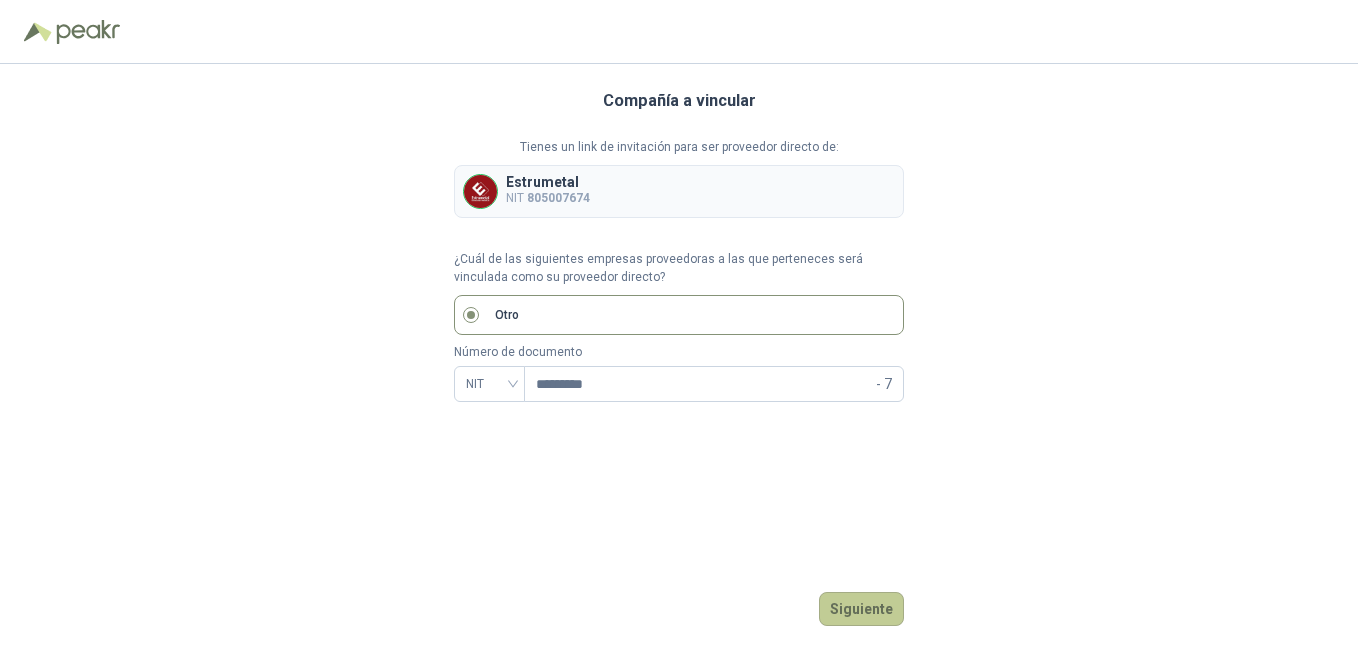 click on "Siguiente" at bounding box center (861, 609) 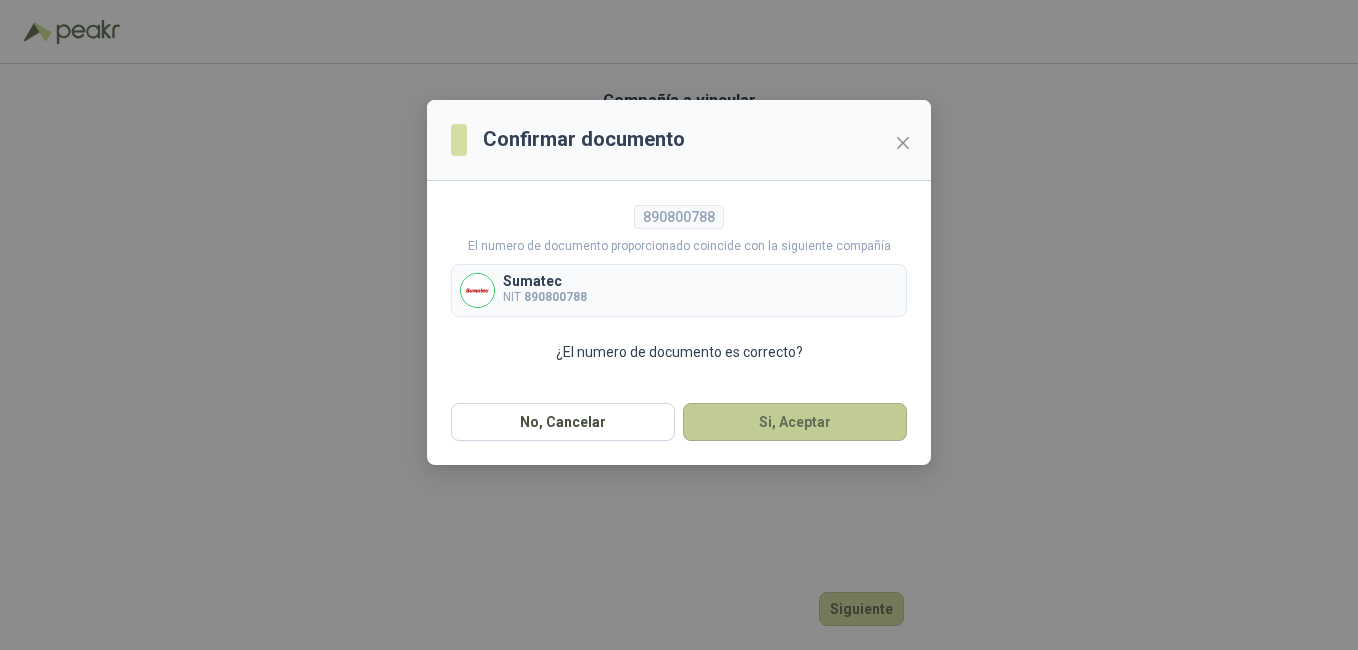 click on "Si, Aceptar" at bounding box center (795, 422) 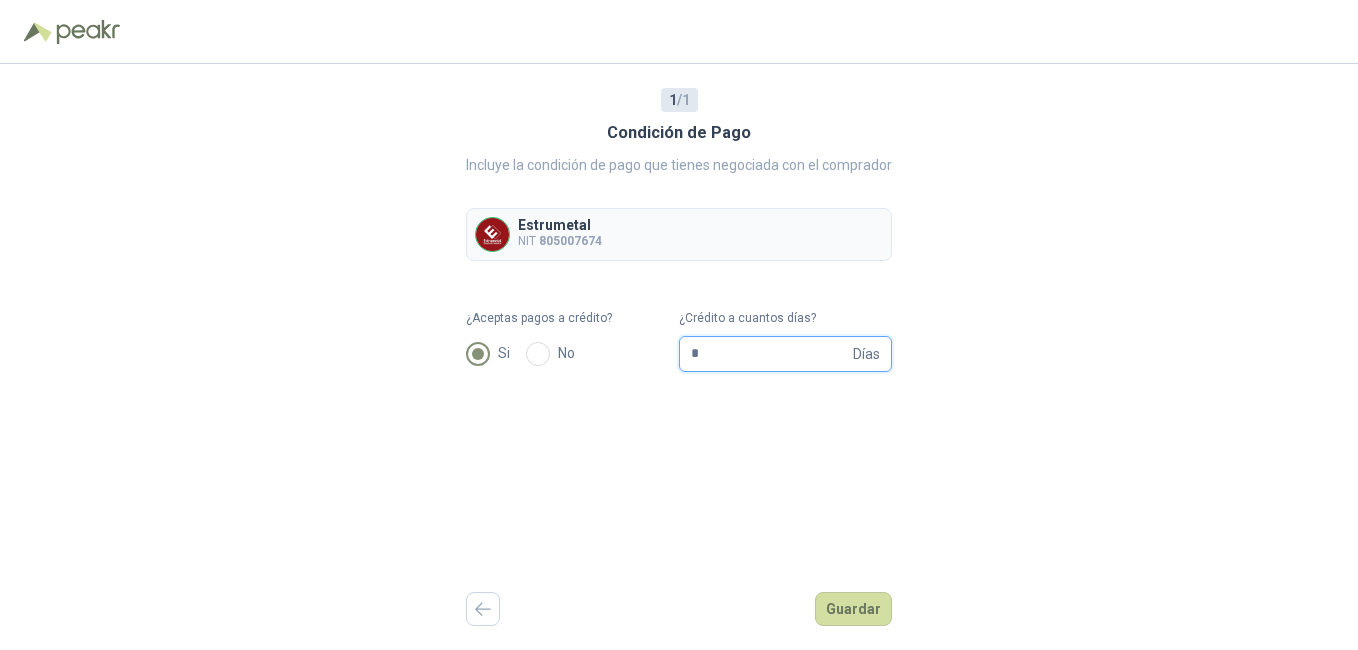 click on "*" at bounding box center [770, 354] 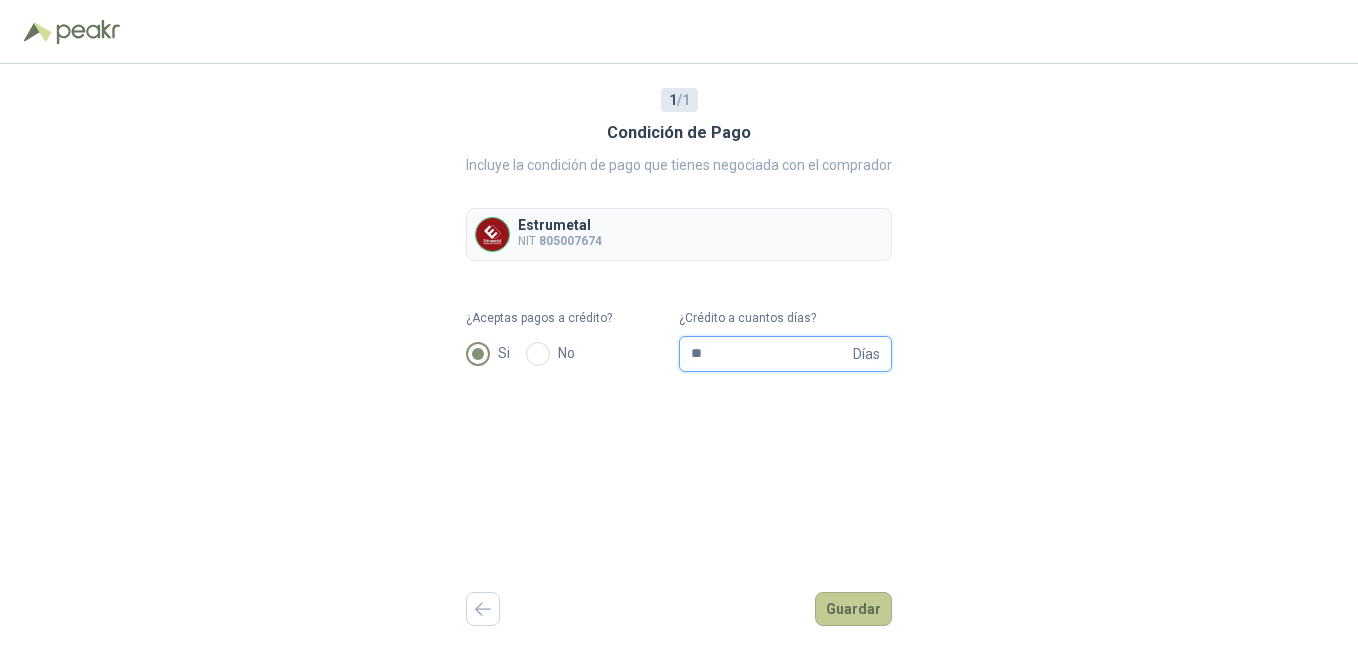 type on "**" 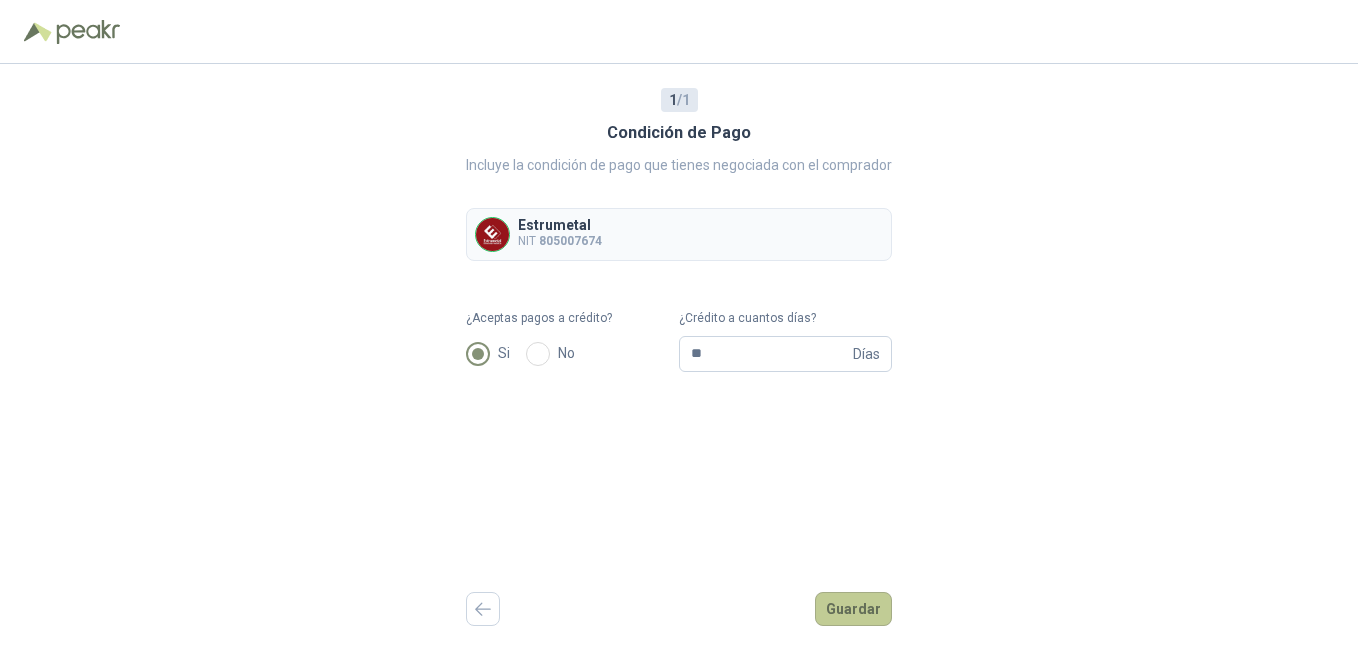 click on "Guardar" at bounding box center (853, 609) 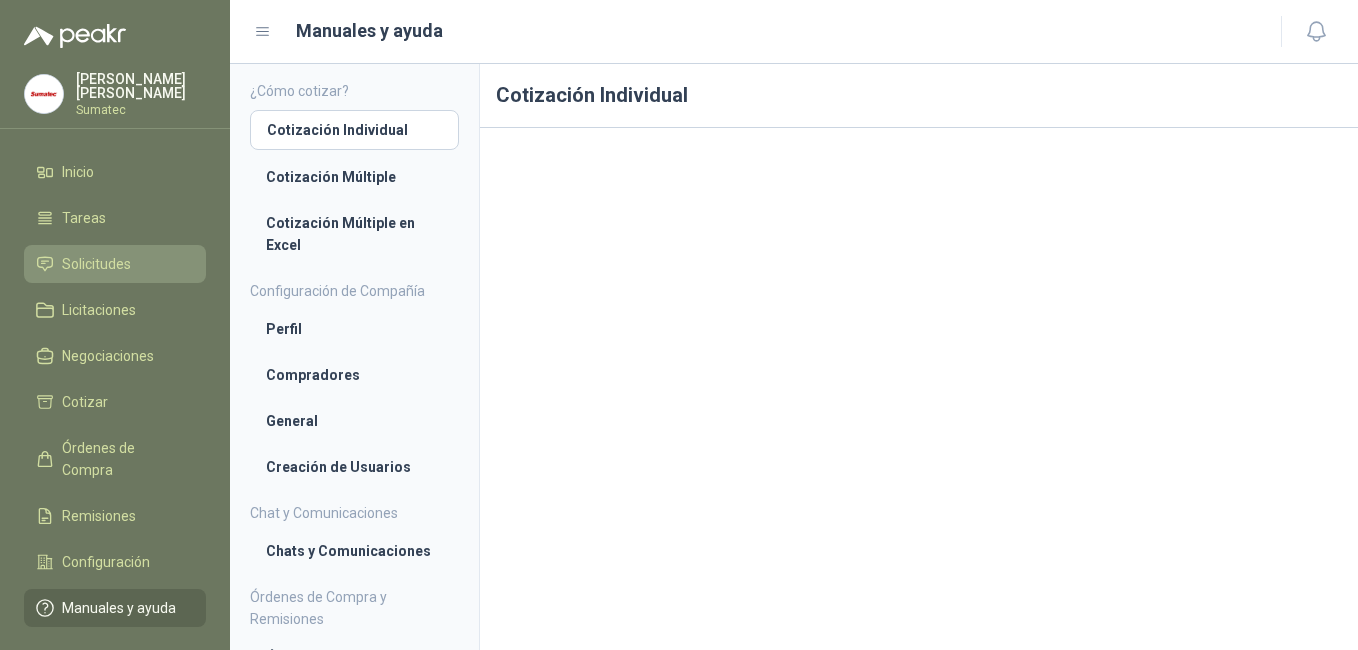click on "Solicitudes" at bounding box center (96, 264) 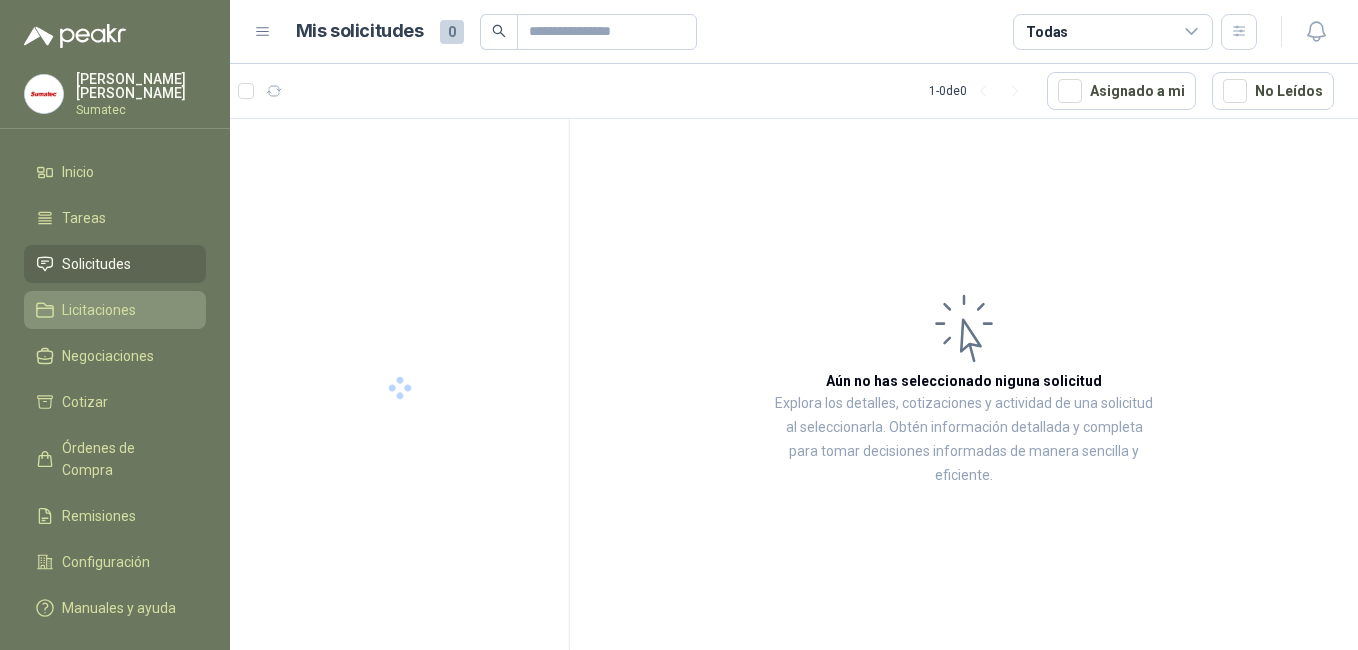 click on "Licitaciones" at bounding box center [99, 310] 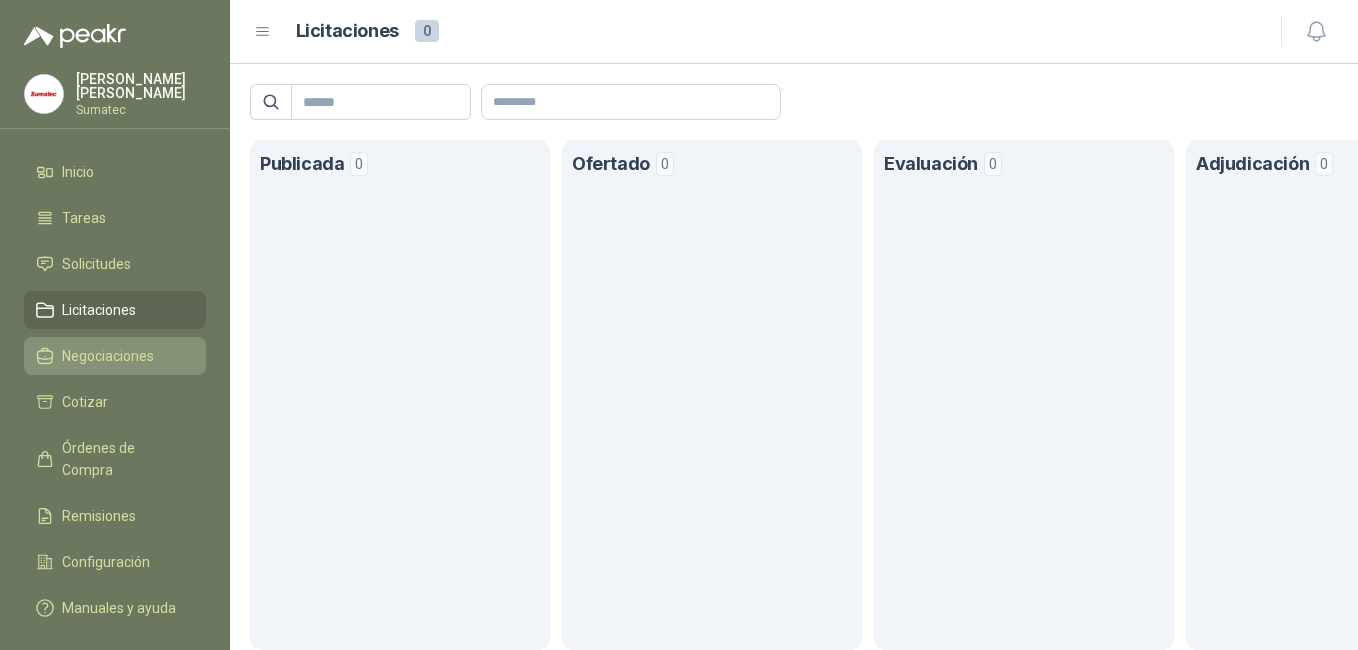 click on "Negociaciones" at bounding box center [108, 356] 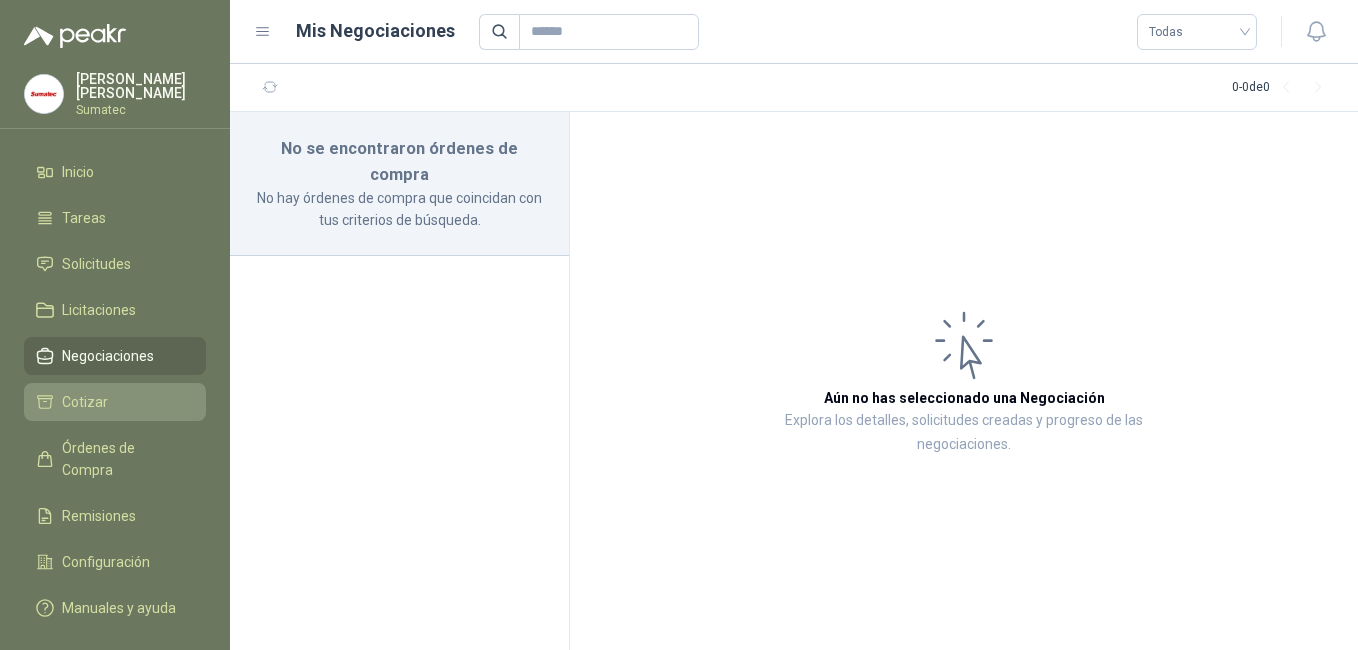 click on "Cotizar" at bounding box center [85, 402] 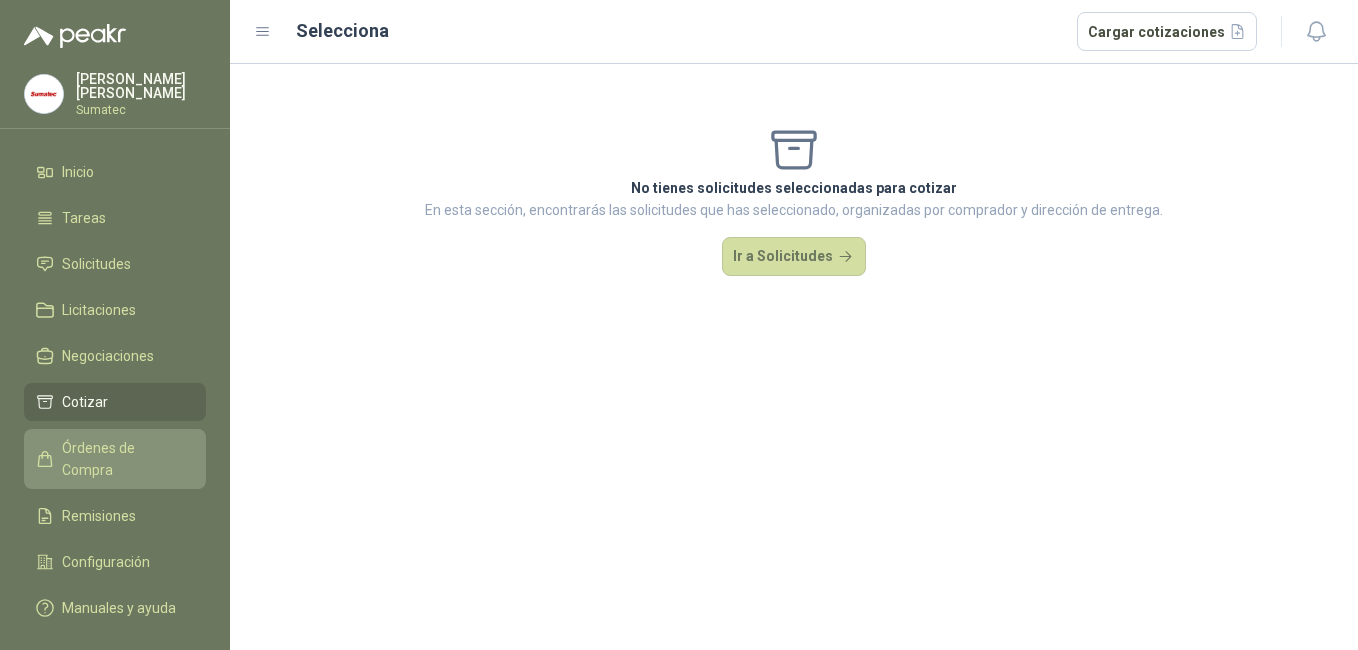 click on "Órdenes de Compra" at bounding box center (124, 459) 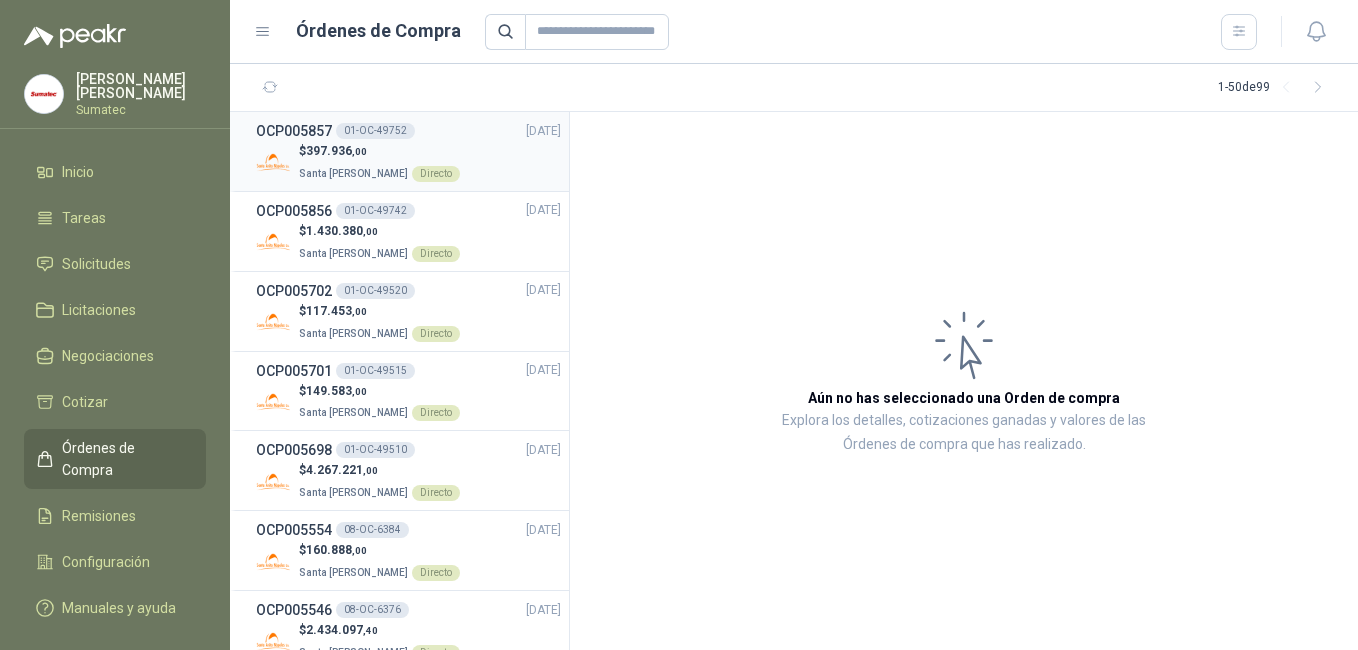 click on "OCP005857" at bounding box center [294, 131] 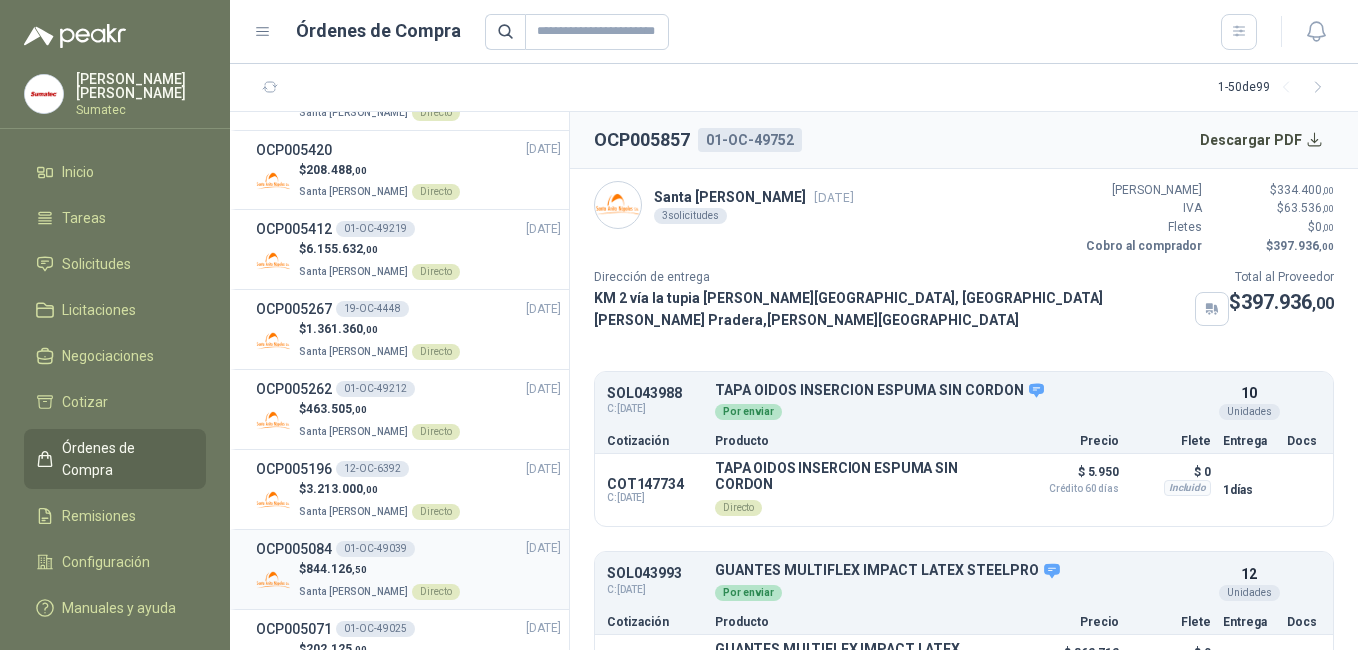 scroll, scrollTop: 1200, scrollLeft: 0, axis: vertical 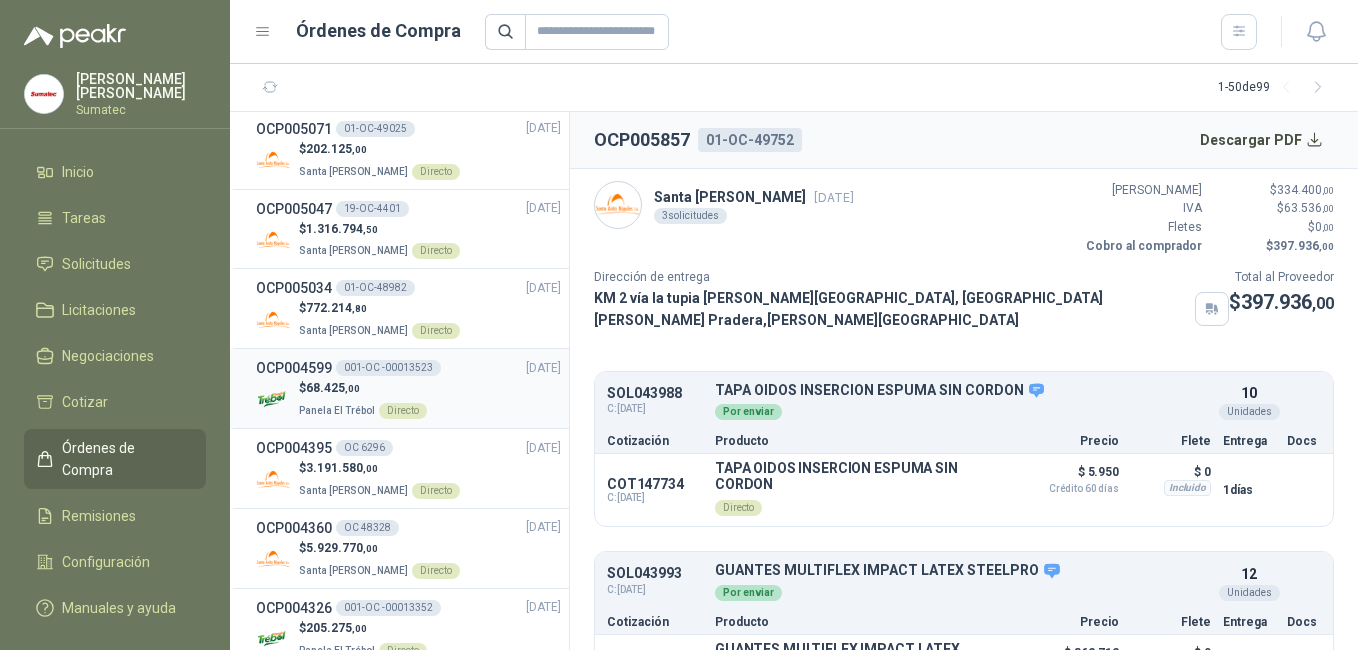 click at bounding box center [273, 399] 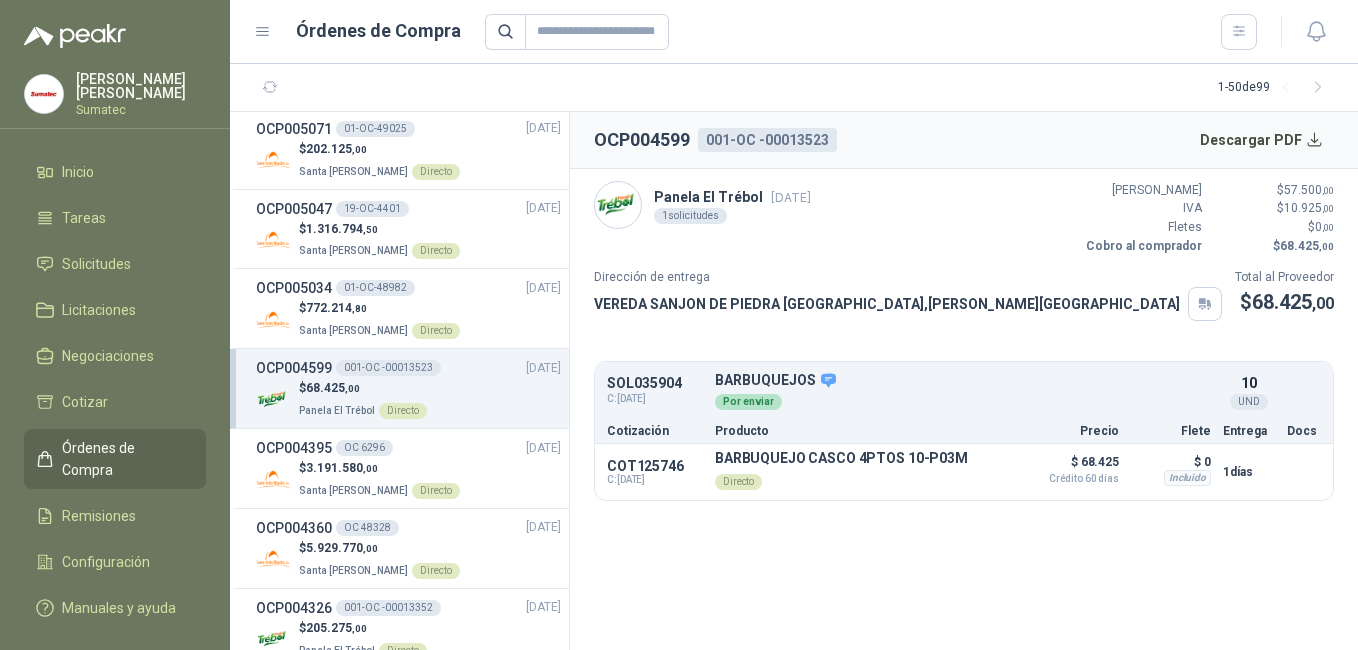 click on "001-OC -00013523" at bounding box center [767, 140] 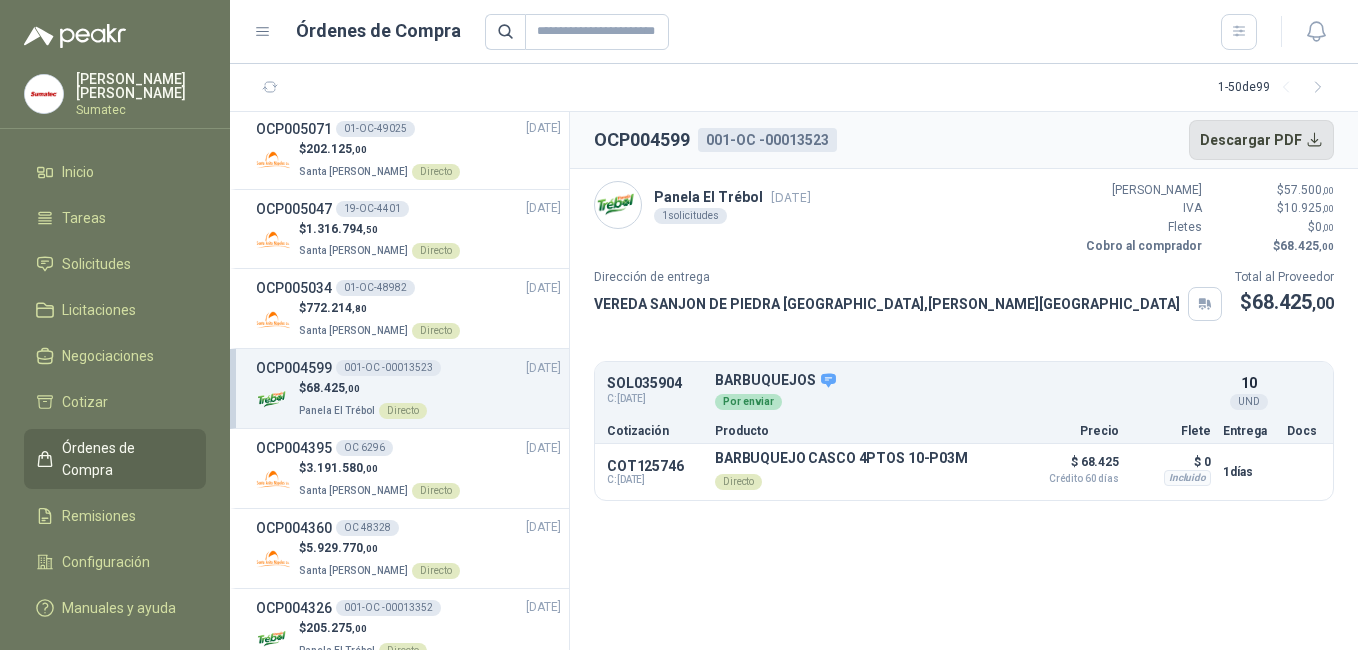 click on "Descargar PDF" at bounding box center [1262, 140] 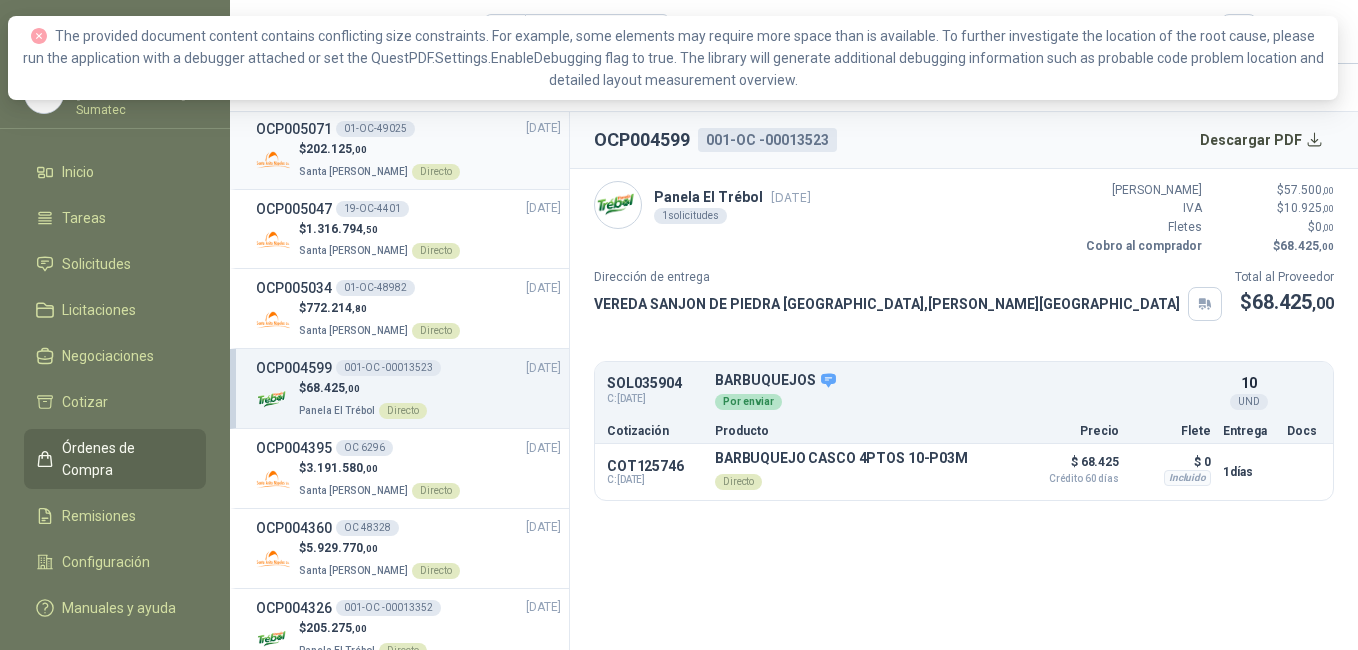 scroll, scrollTop: 1100, scrollLeft: 0, axis: vertical 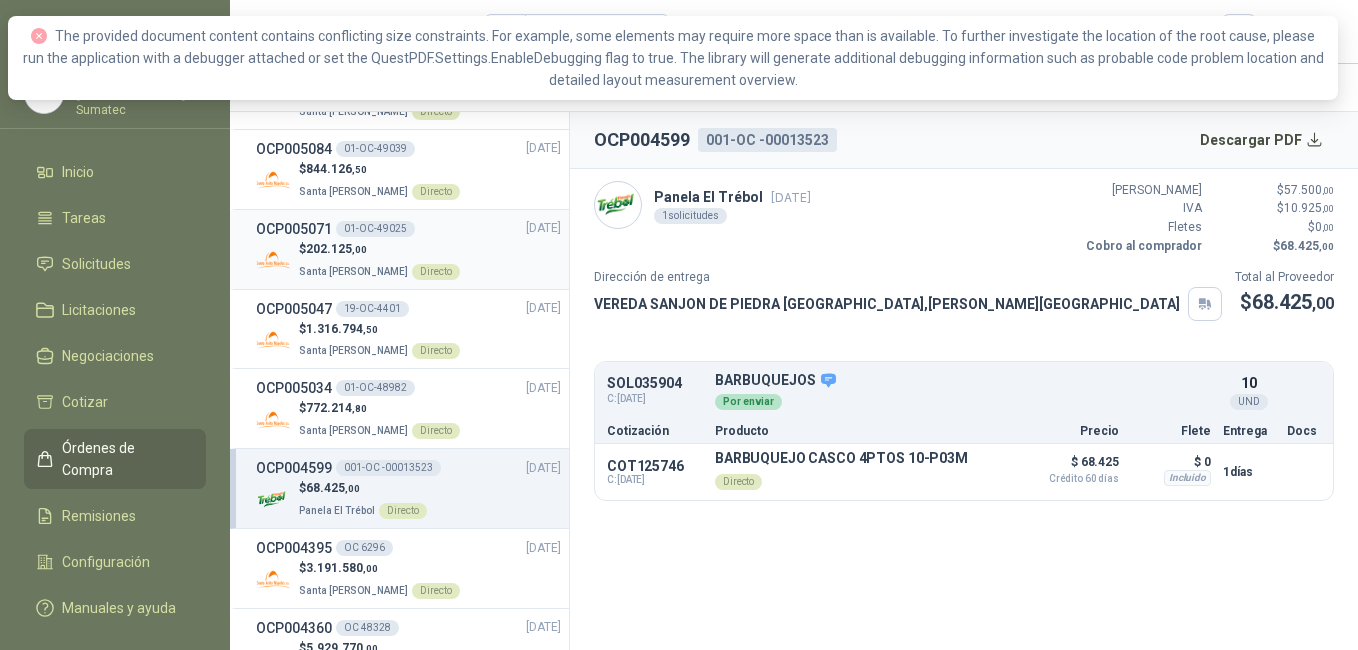 click on "$  202.125 ,00 Santa [PERSON_NAME] Directo" at bounding box center [408, 260] 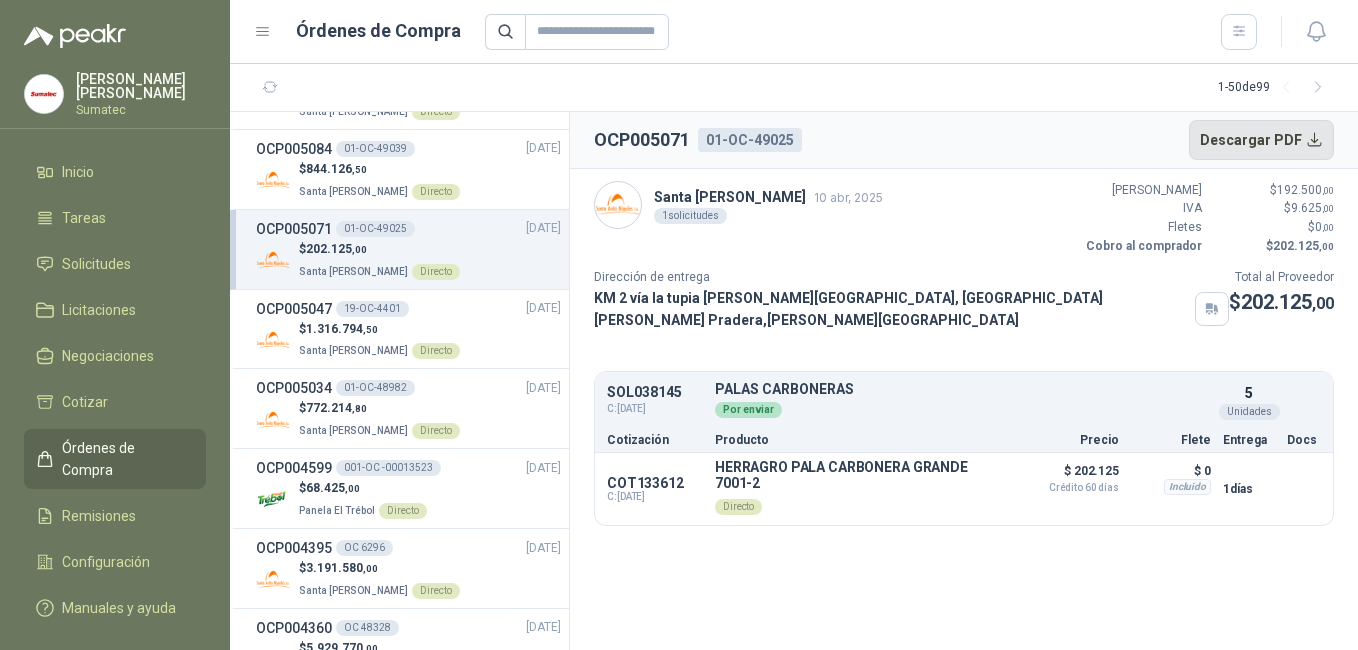 click on "Descargar PDF" at bounding box center (1262, 140) 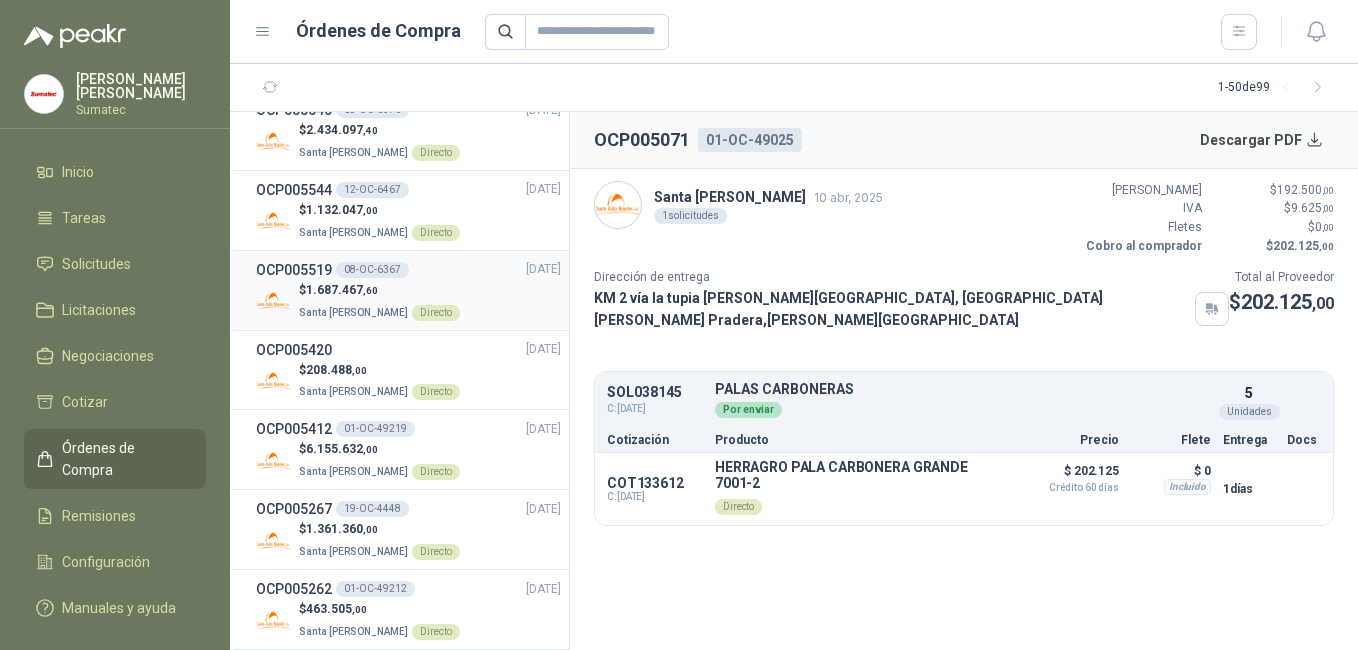 scroll, scrollTop: 0, scrollLeft: 0, axis: both 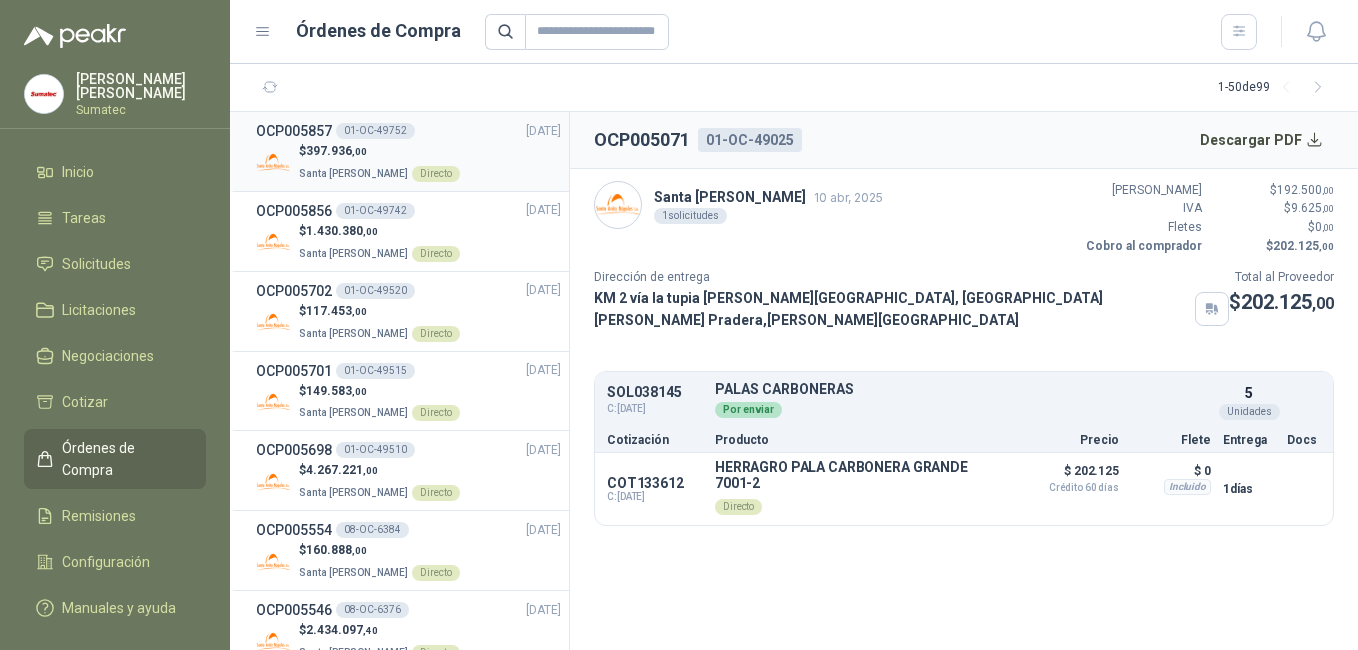 click on "397.936 ,00" at bounding box center [336, 151] 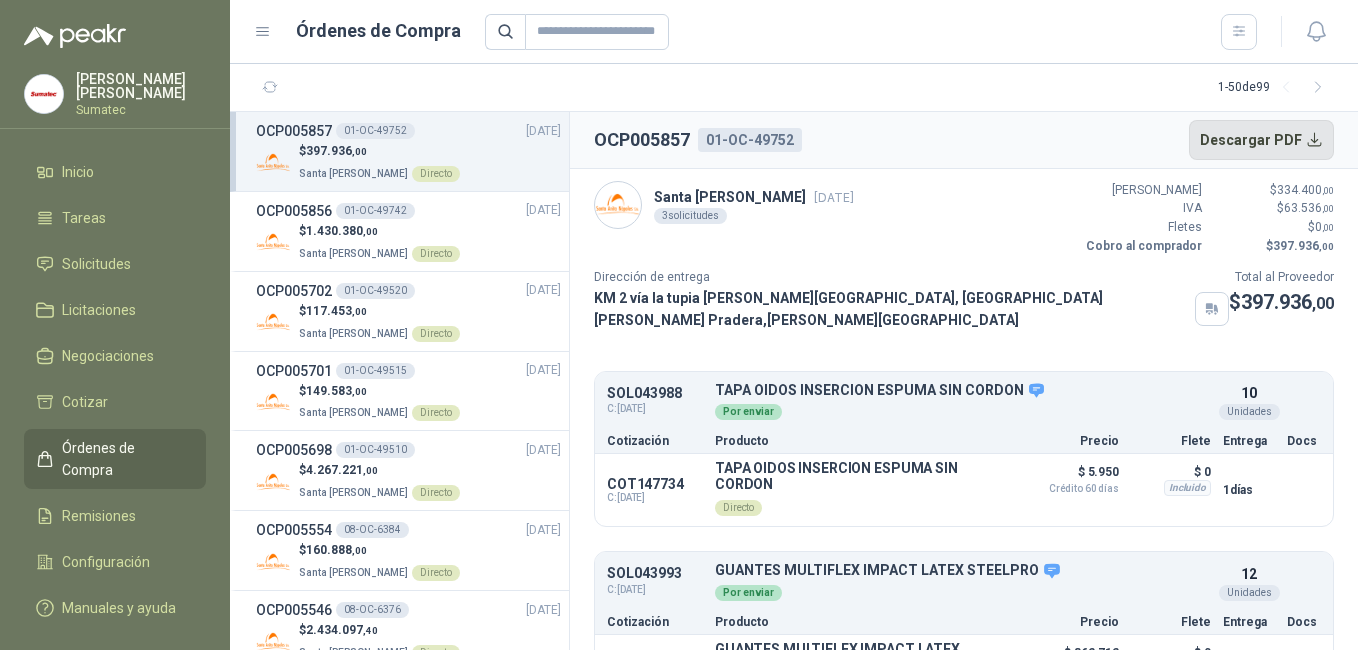 click on "Descargar PDF" at bounding box center (1262, 140) 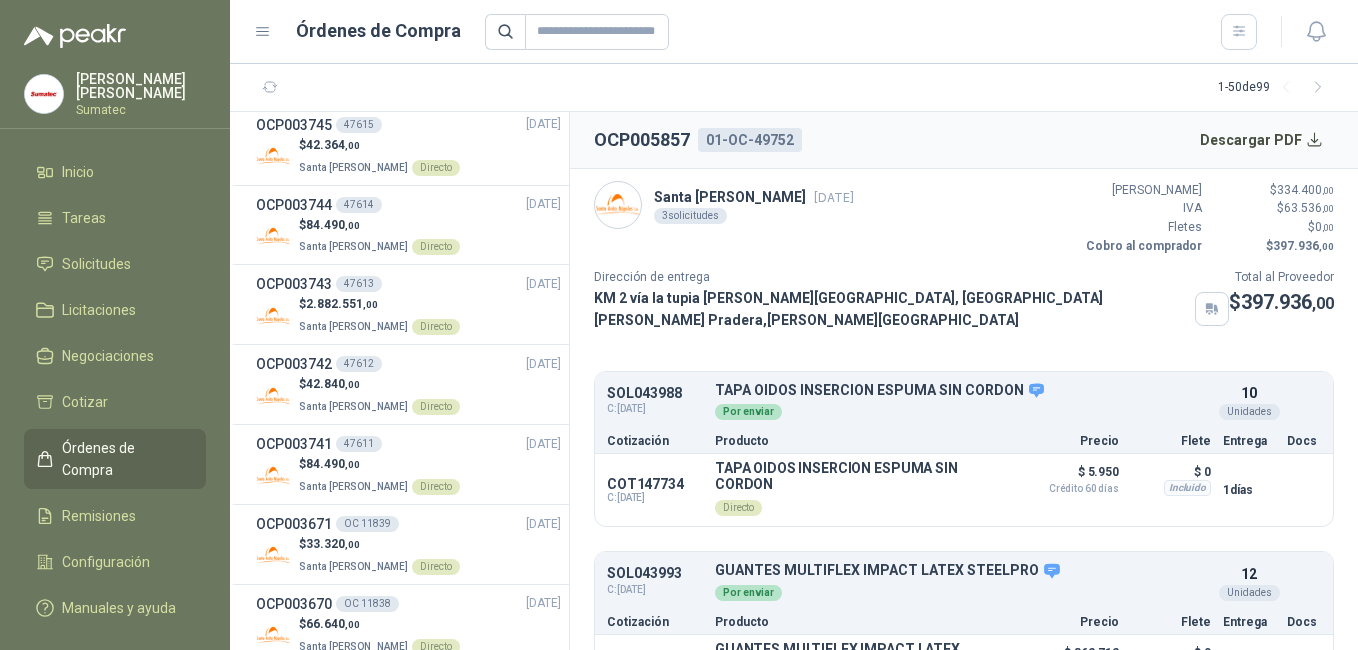 scroll, scrollTop: 3481, scrollLeft: 0, axis: vertical 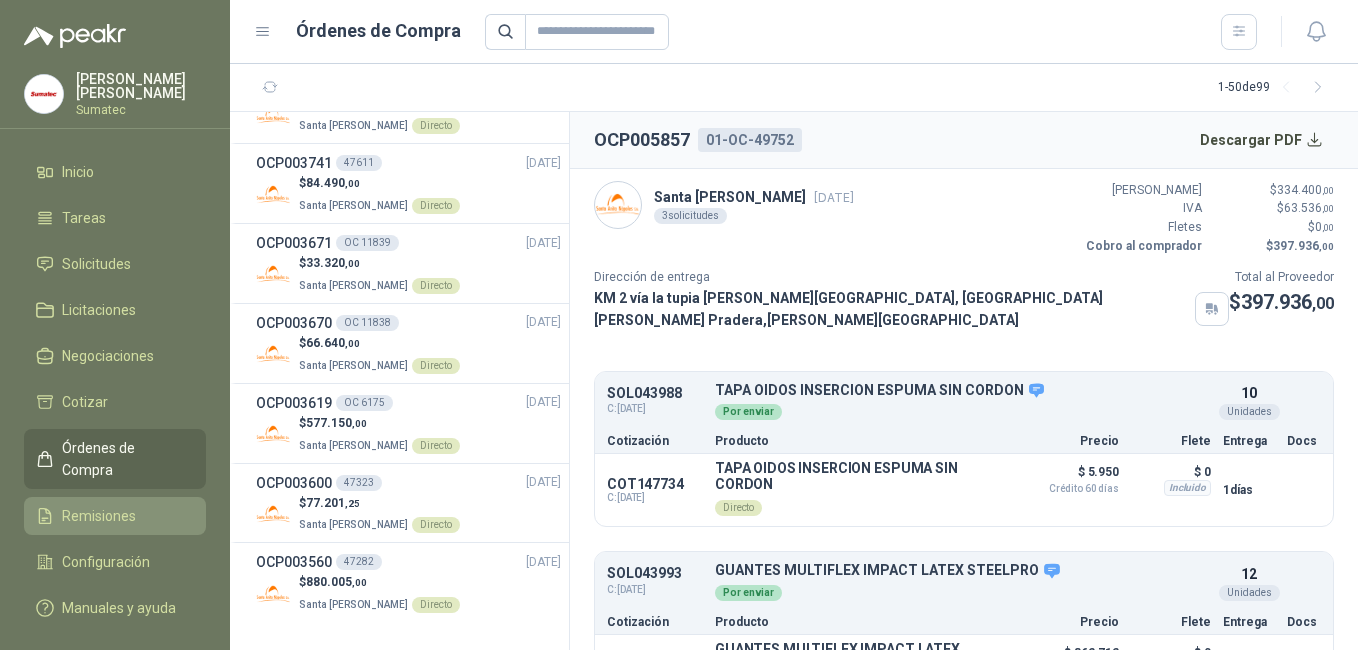 click on "Remisiones" at bounding box center [99, 516] 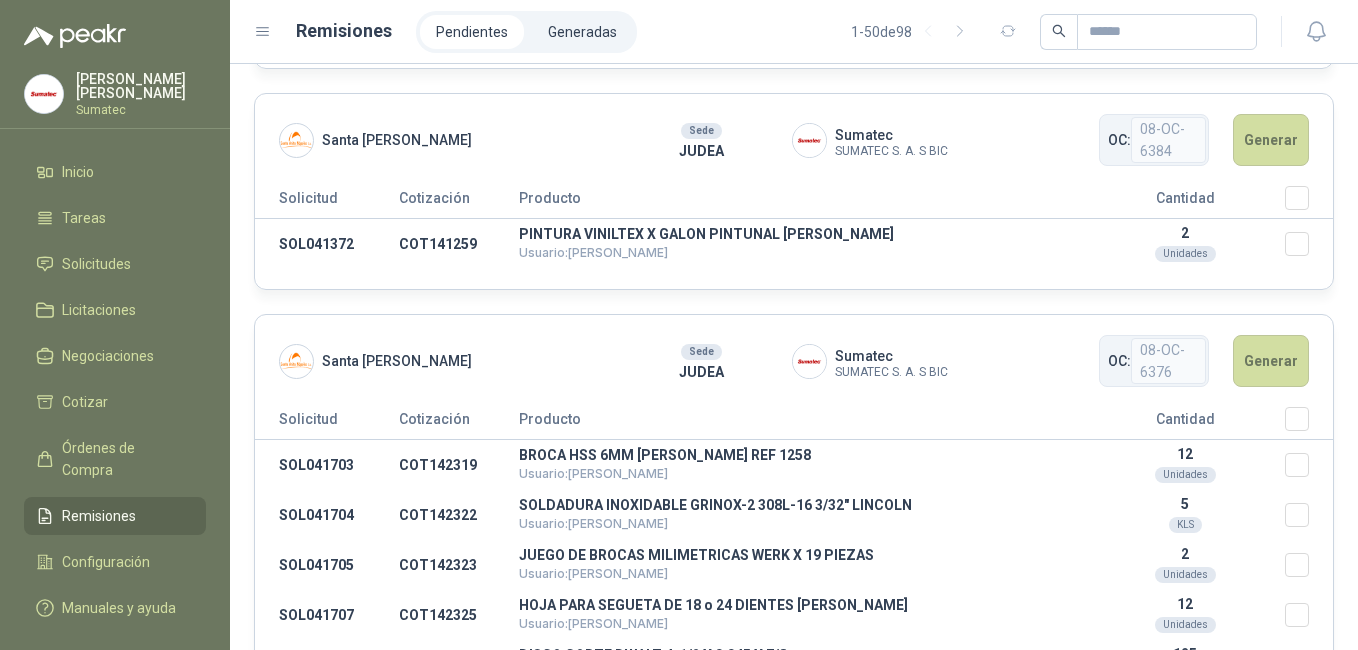 scroll, scrollTop: 1600, scrollLeft: 0, axis: vertical 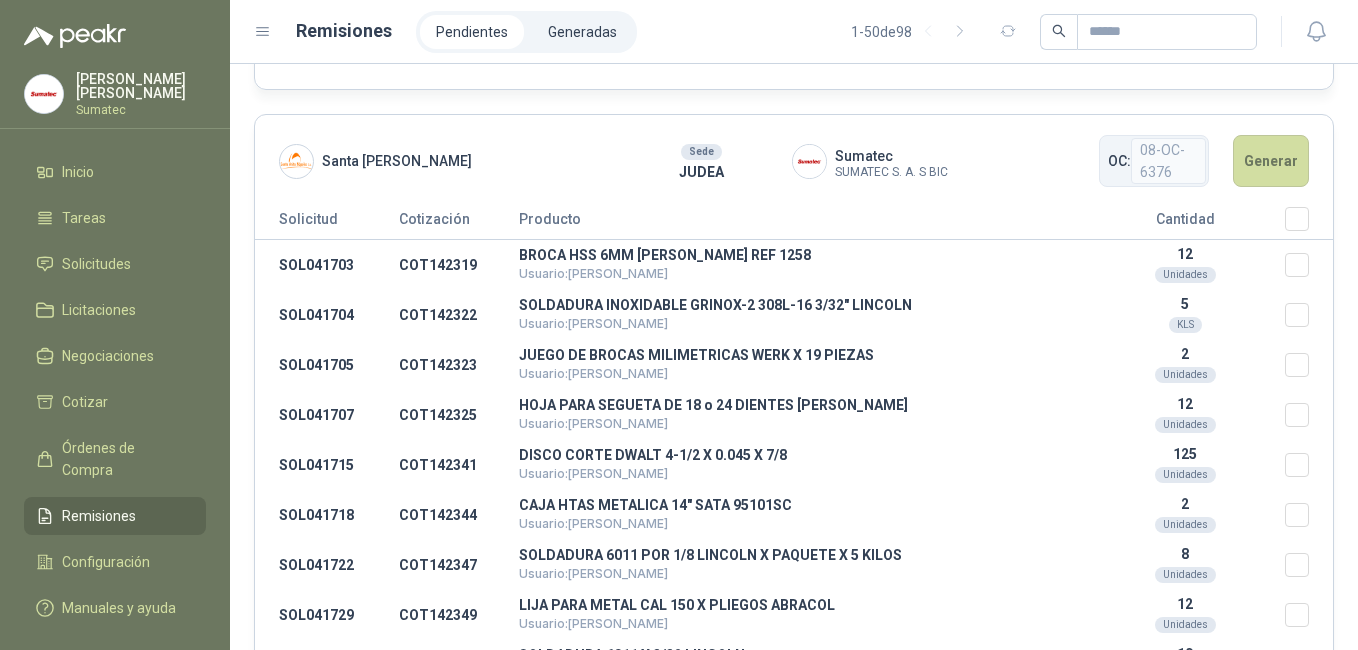 click on "OC:" at bounding box center (1119, 161) 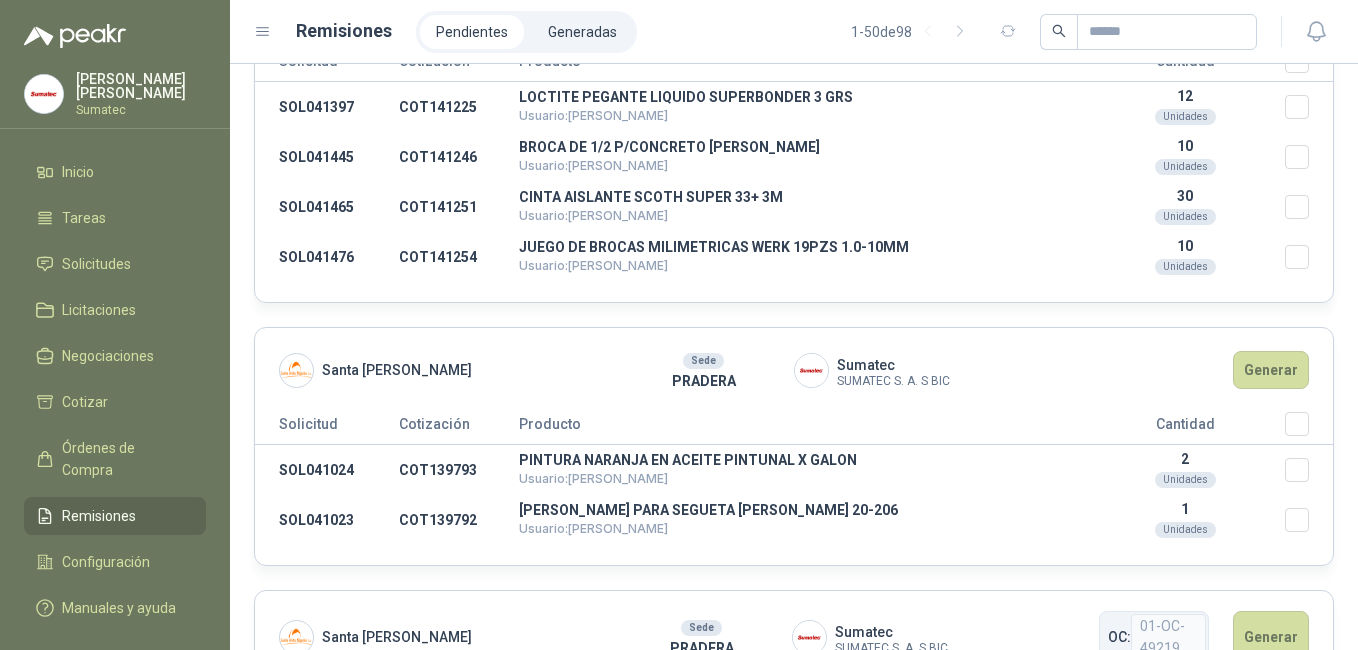 scroll, scrollTop: 3200, scrollLeft: 0, axis: vertical 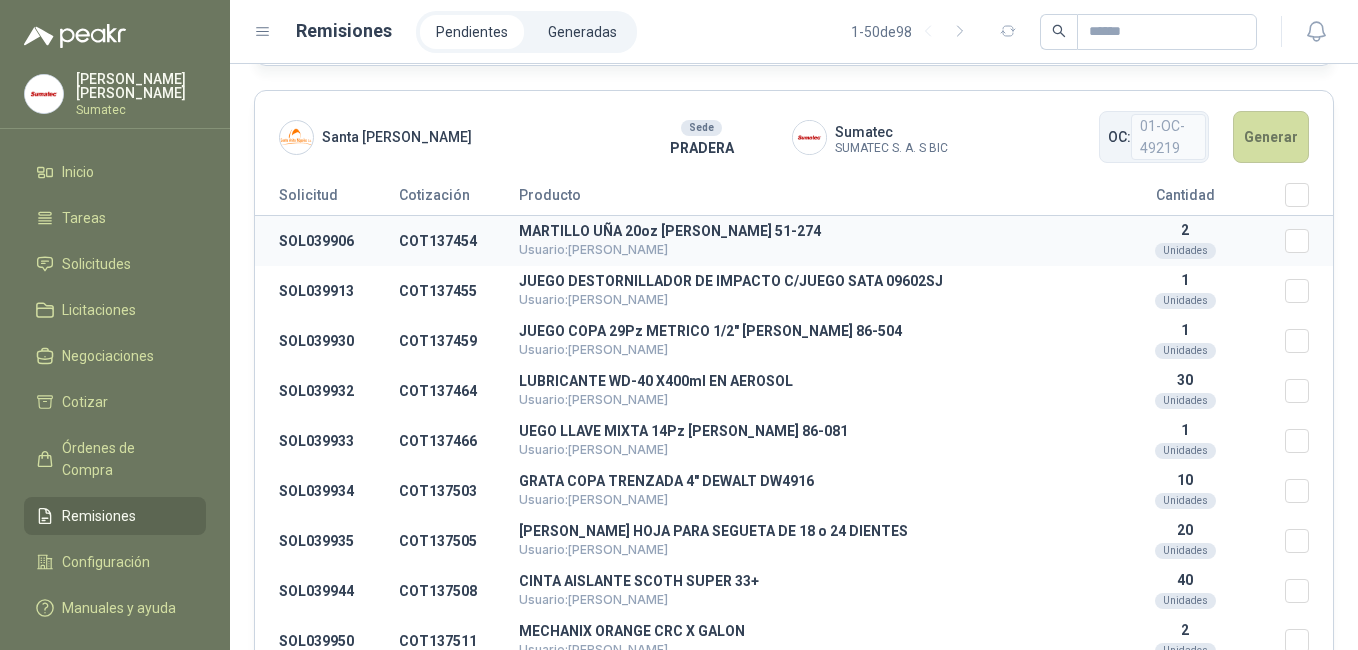 click on "SOL039906 COT137454 [PERSON_NAME] 20oz [PERSON_NAME] 51-274 Usuario:  [PERSON_NAME]  2 Unidades" at bounding box center (794, 241) 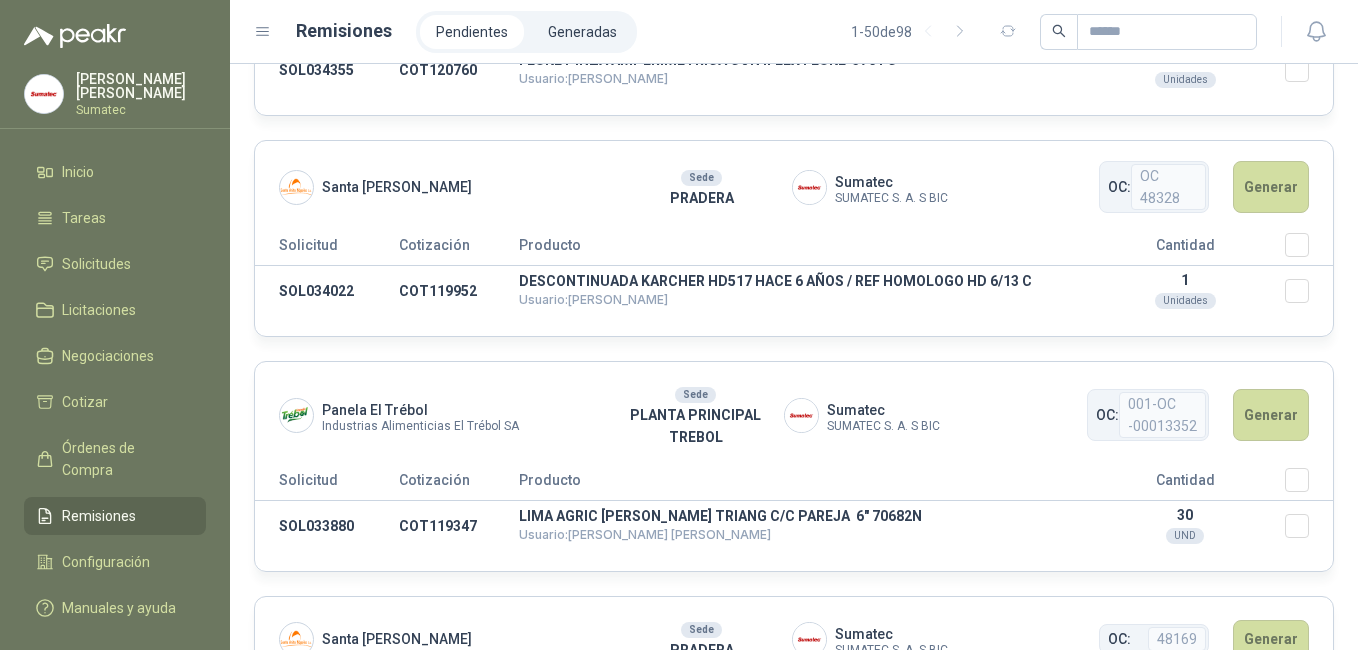 scroll, scrollTop: 7000, scrollLeft: 0, axis: vertical 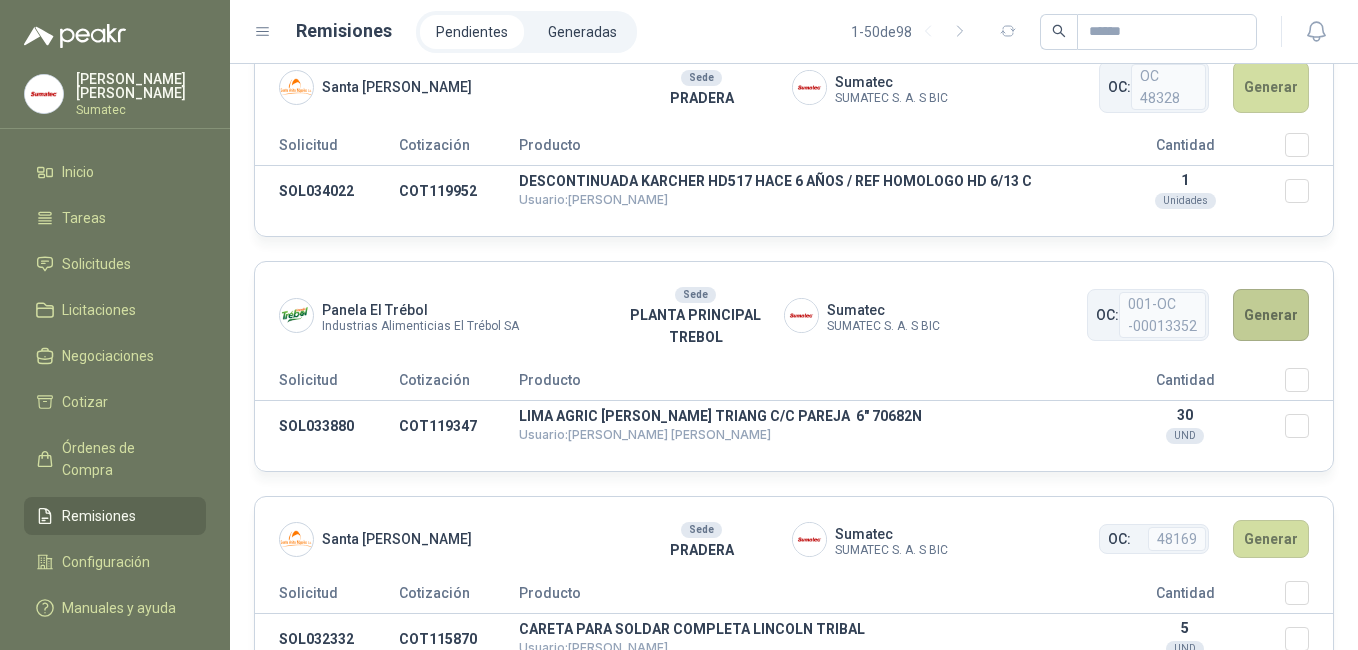 click on "Generar" at bounding box center [1271, 315] 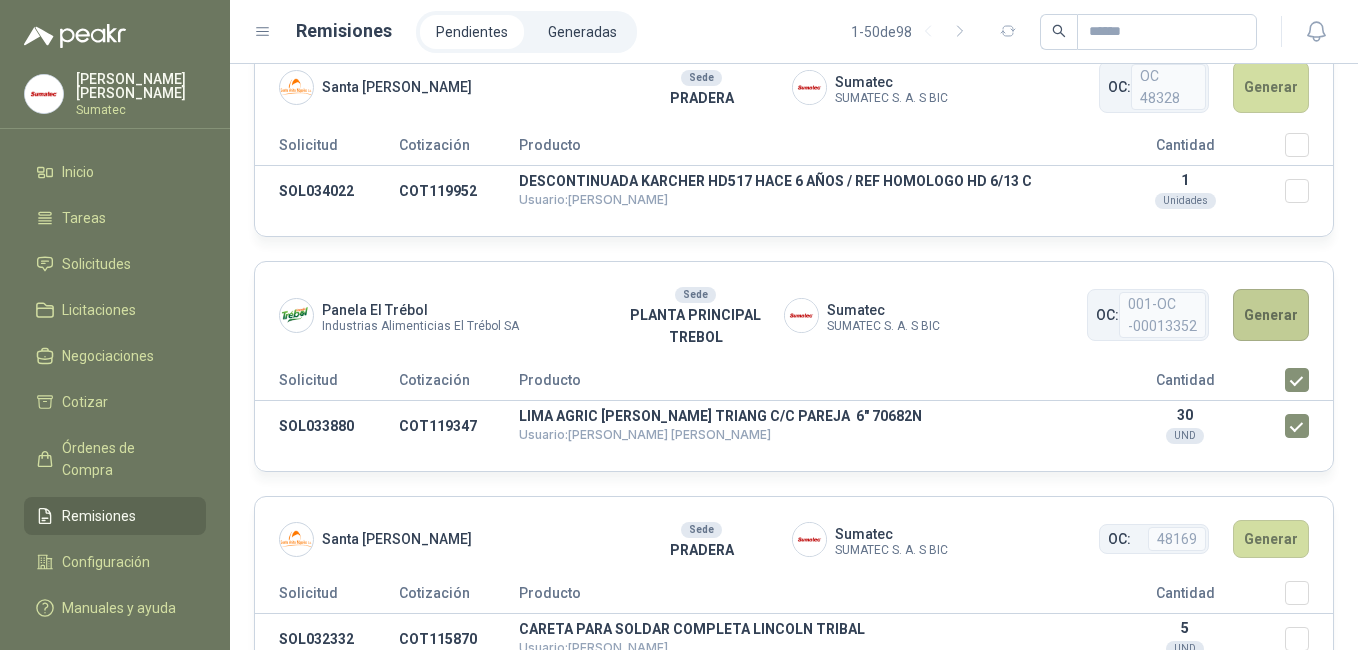 click on "Generar" at bounding box center [1271, 315] 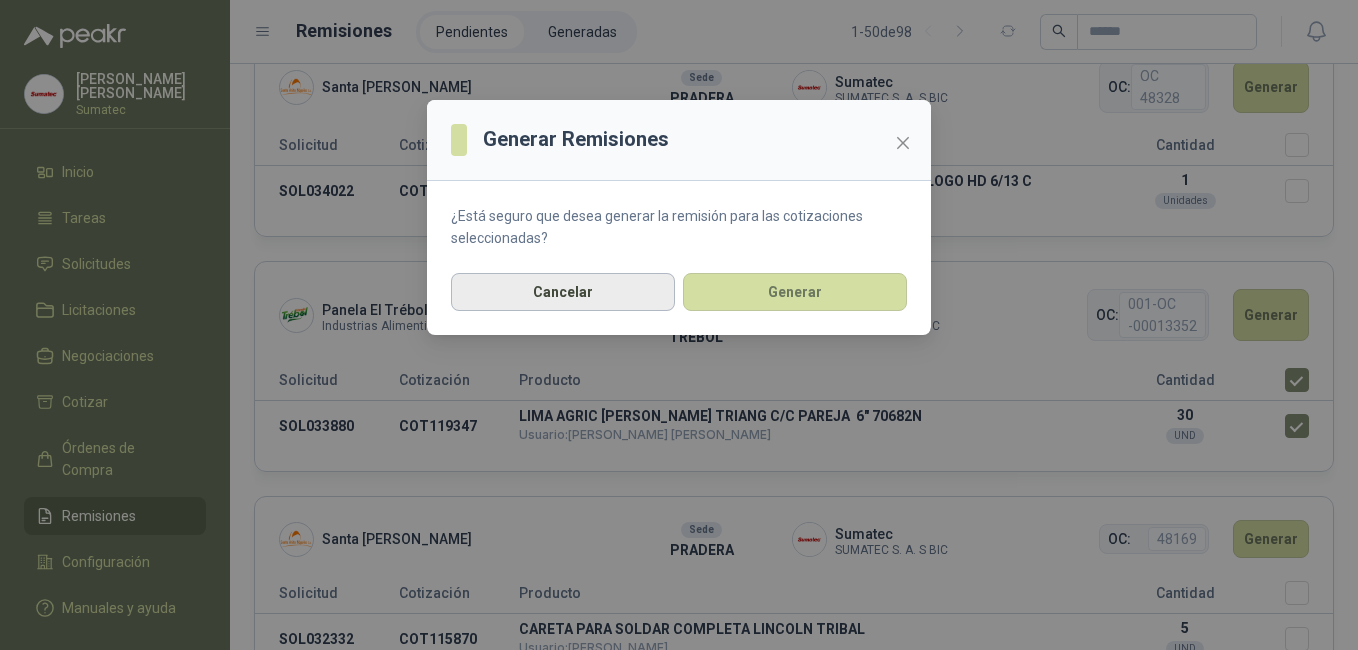 click on "Cancelar" at bounding box center (563, 292) 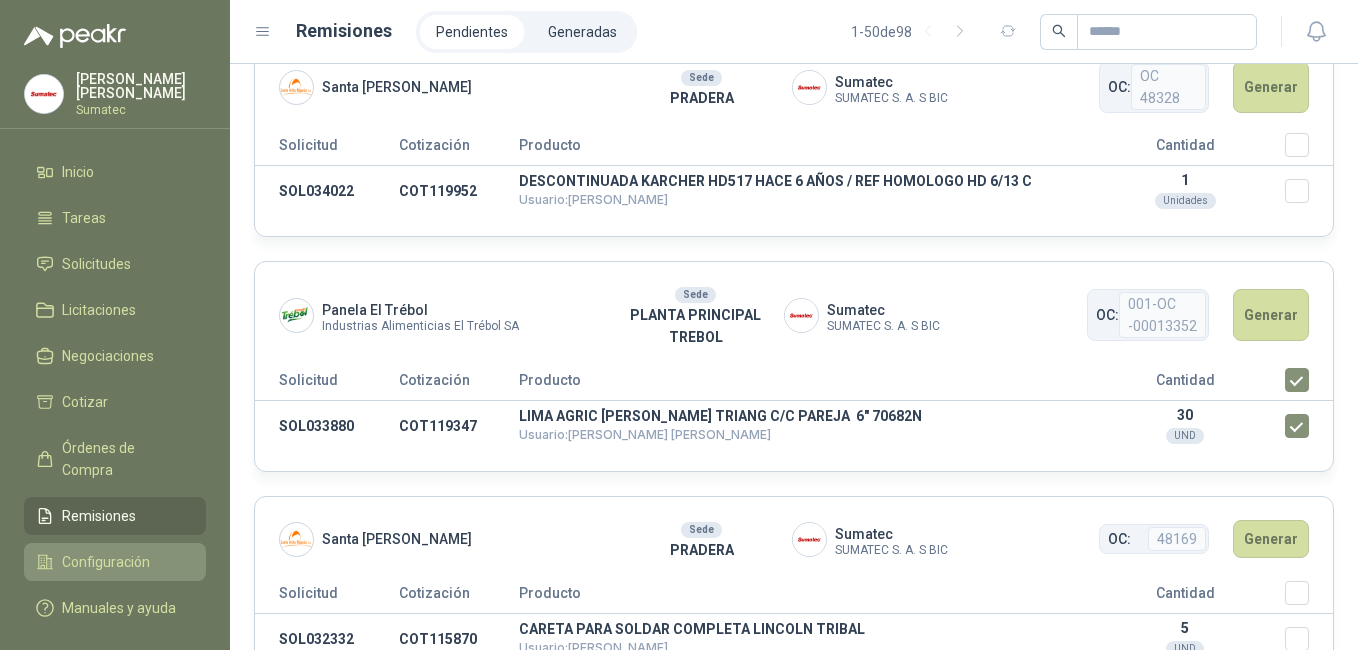 click on "Configuración" at bounding box center [106, 562] 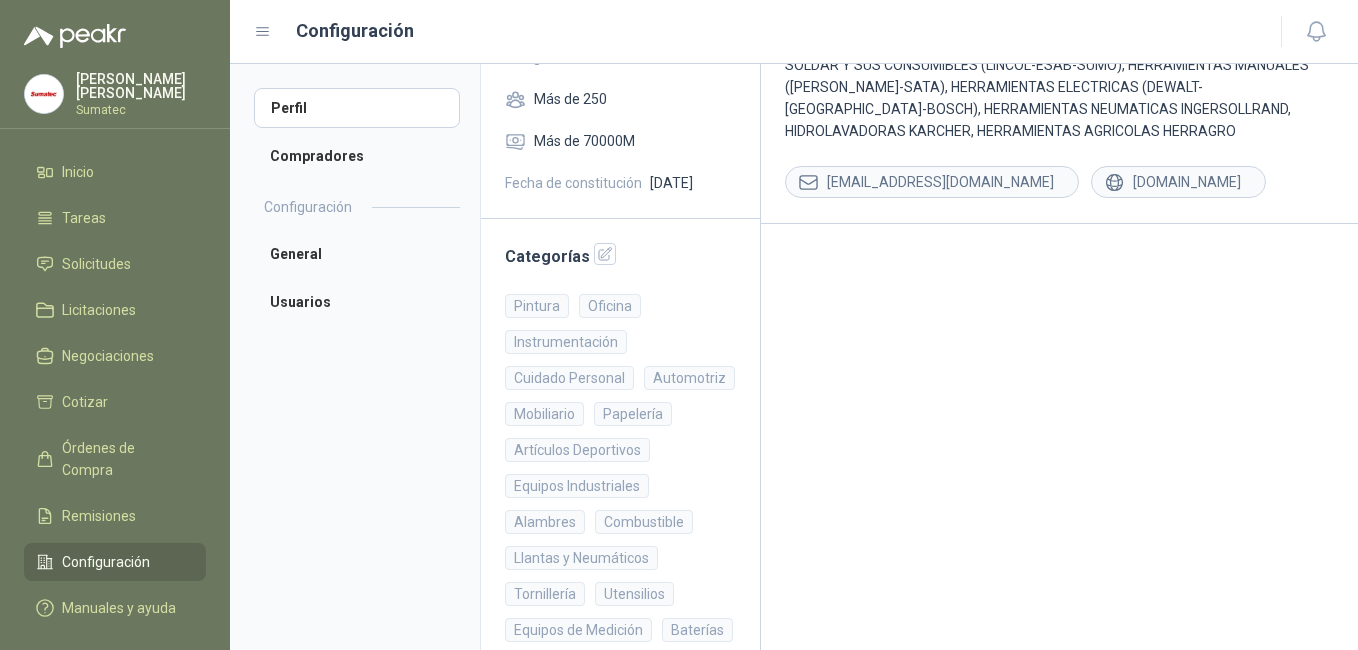 scroll, scrollTop: 0, scrollLeft: 0, axis: both 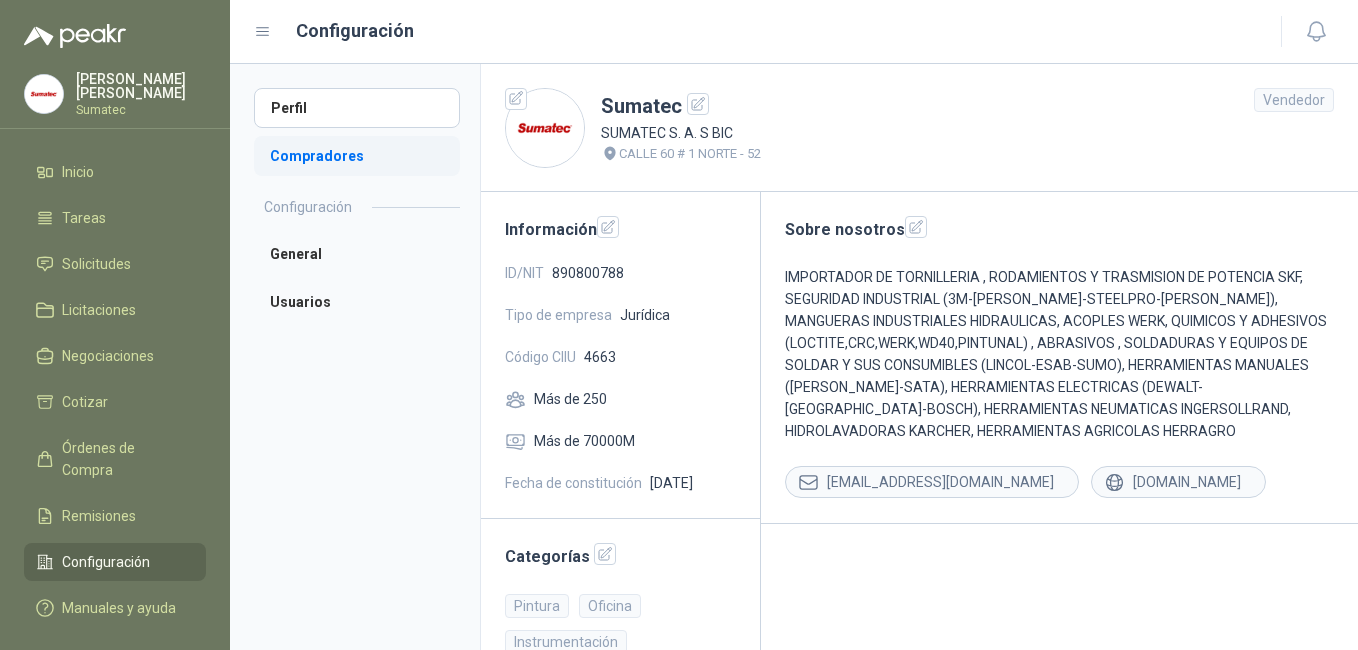click on "Compradores" at bounding box center (357, 156) 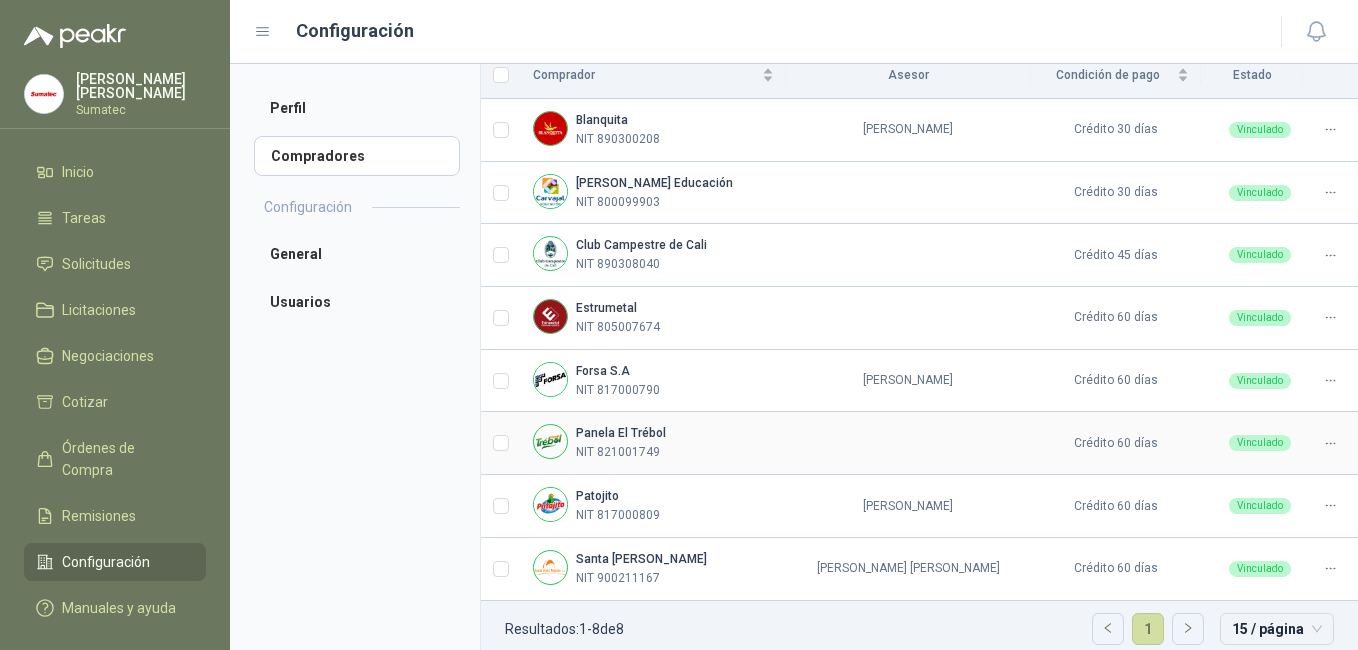 scroll, scrollTop: 219, scrollLeft: 0, axis: vertical 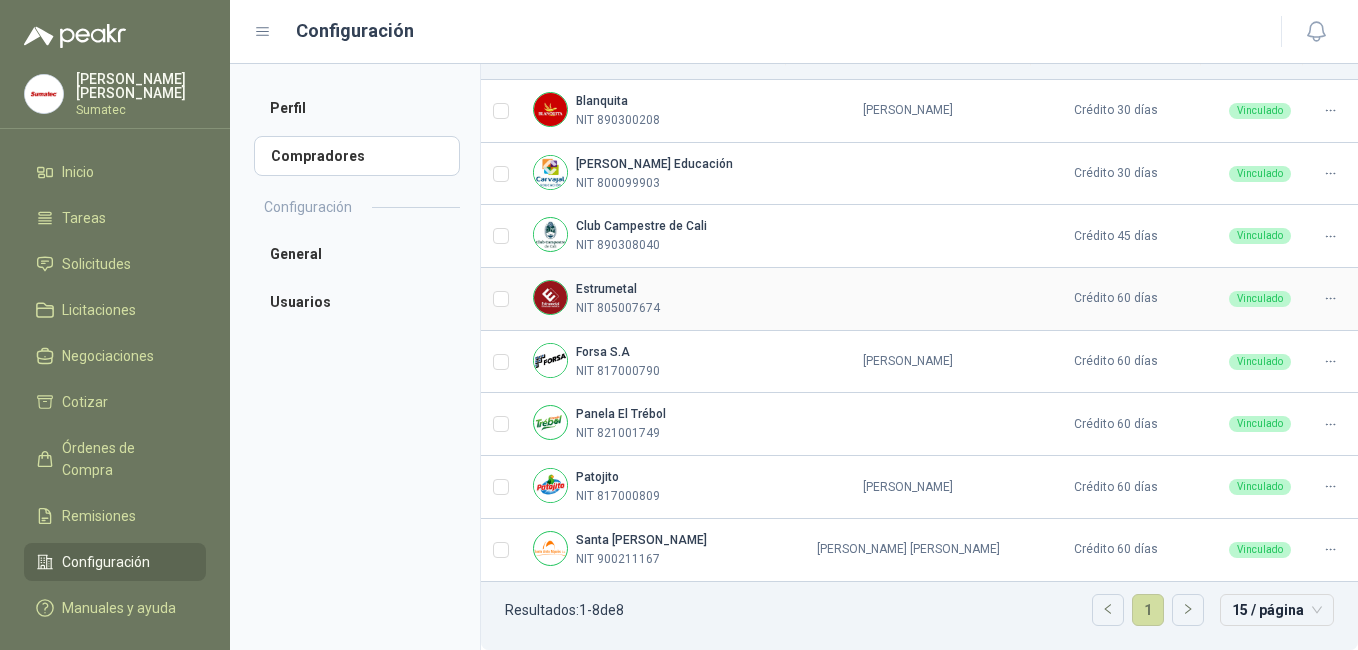 click at bounding box center (908, 299) 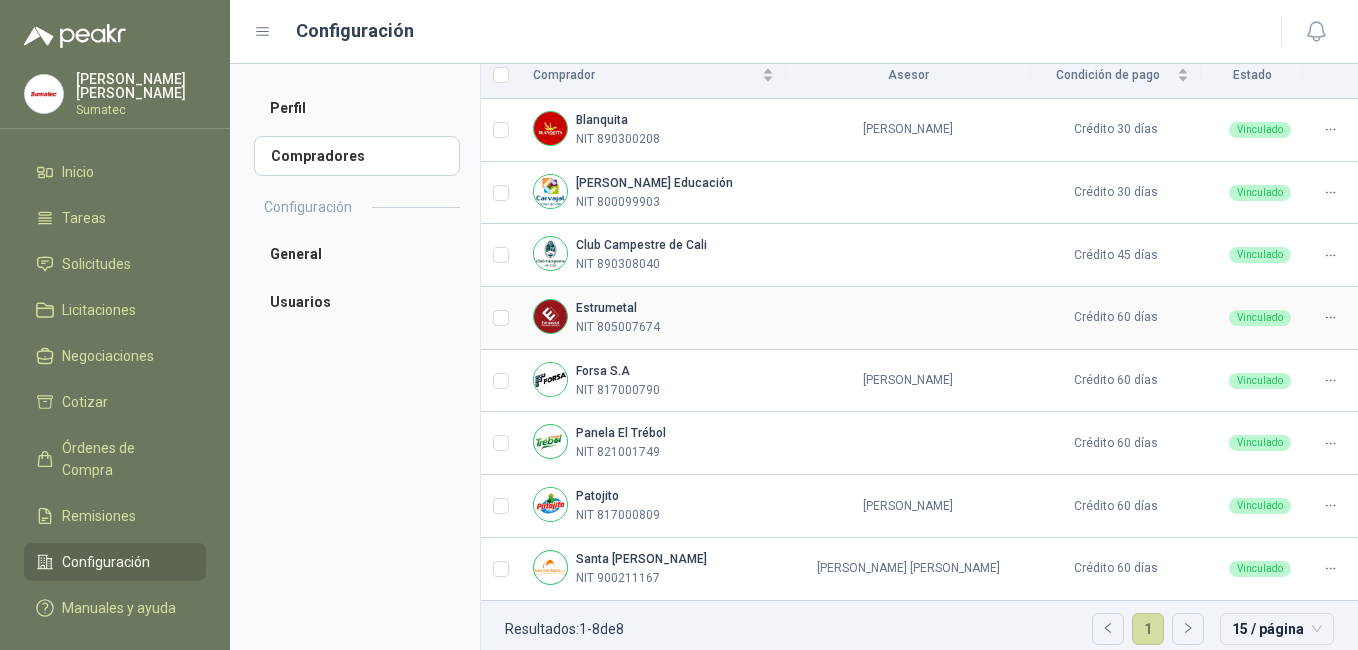 scroll, scrollTop: 219, scrollLeft: 0, axis: vertical 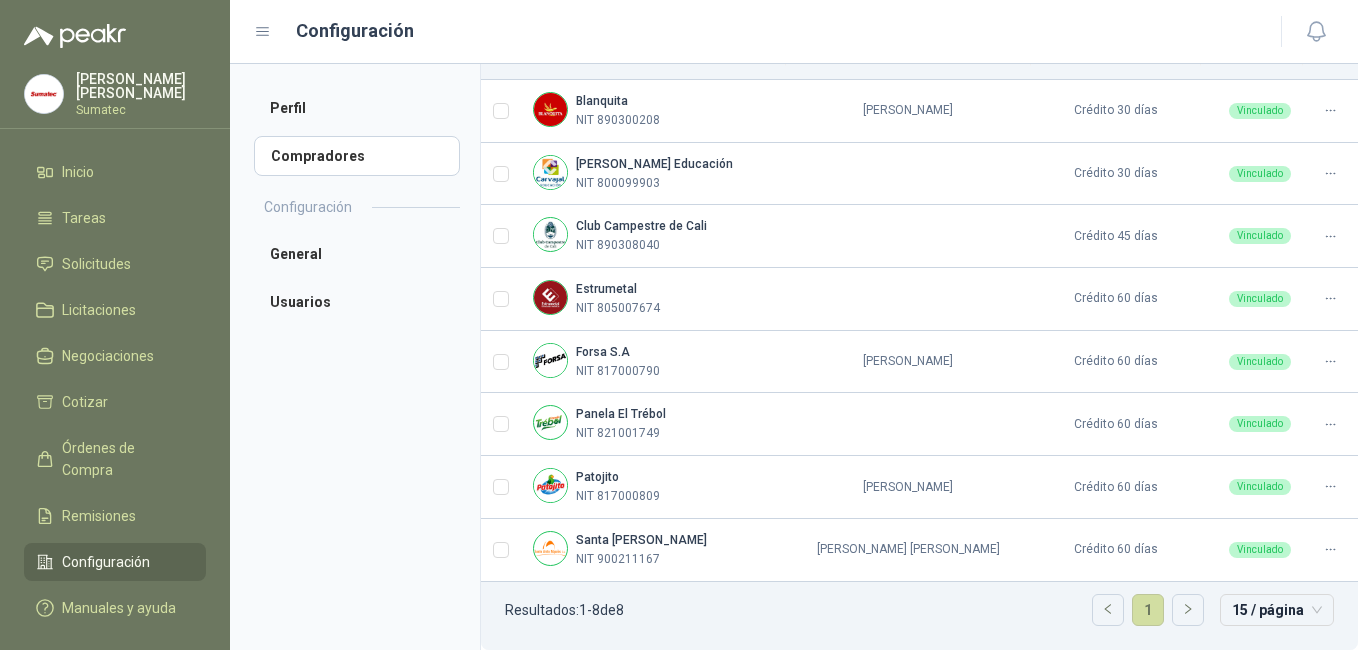 click on "1" at bounding box center [1148, 610] 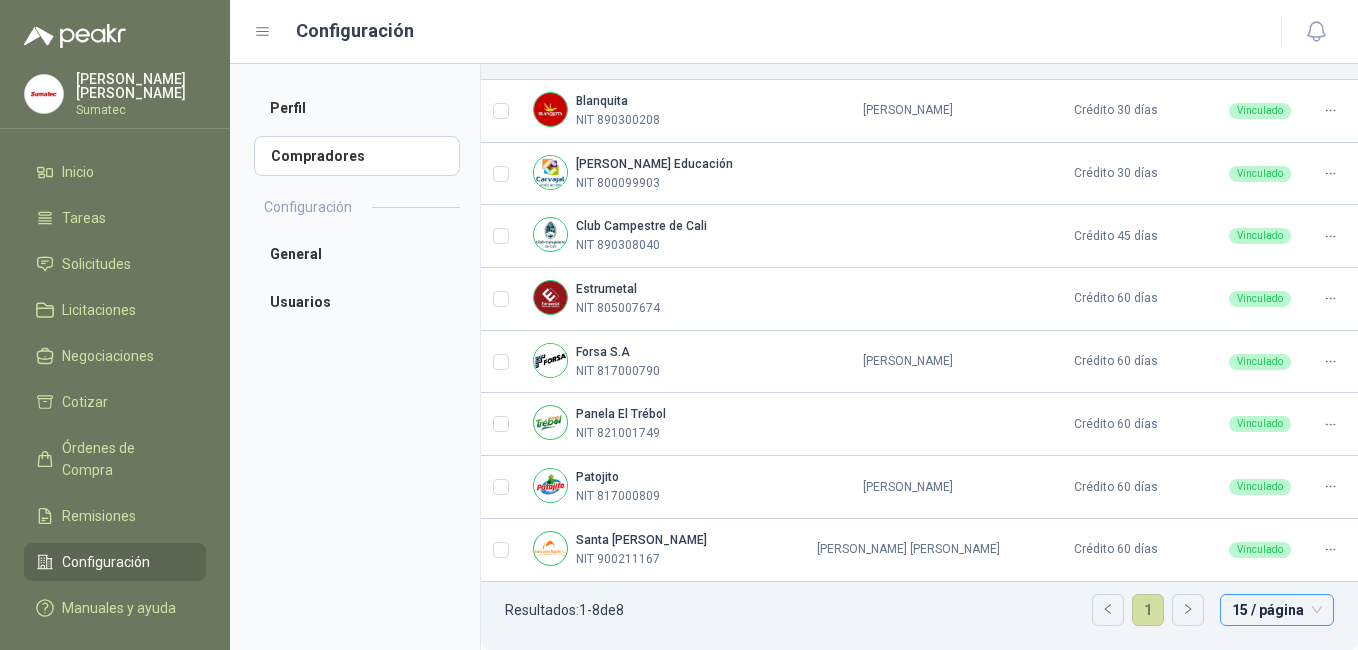 click on "15 / página" at bounding box center (1277, 610) 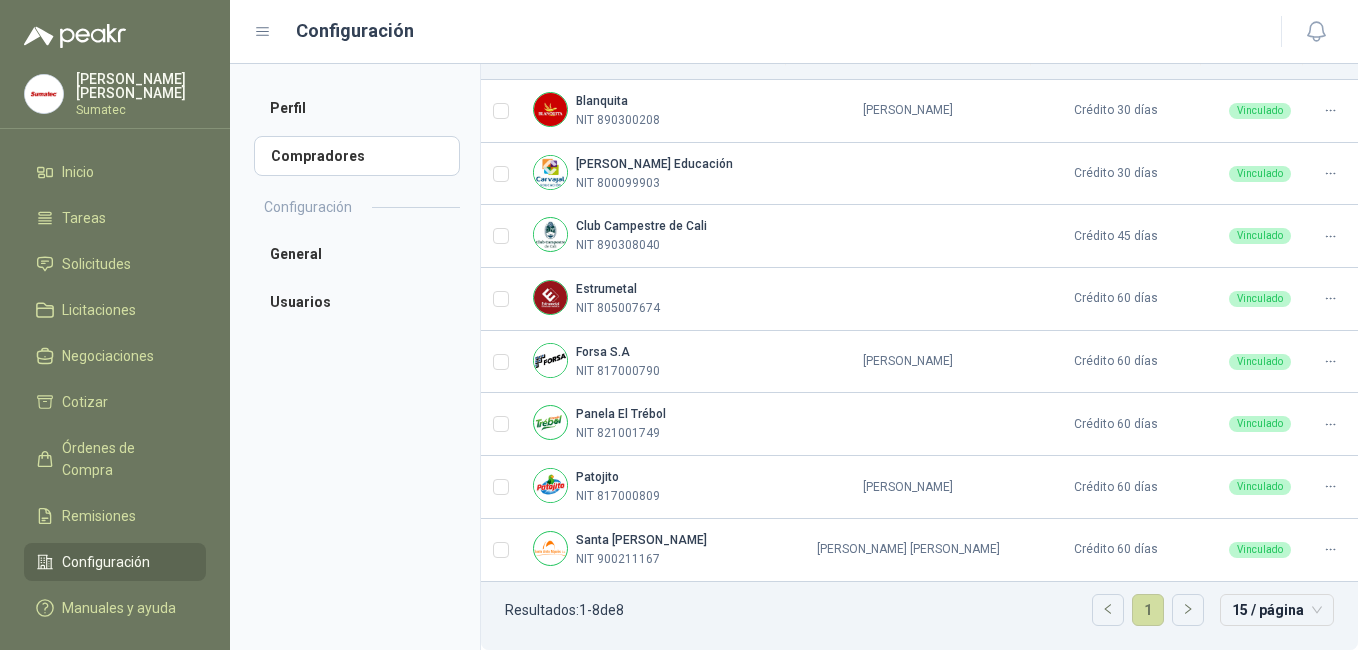 click on "Resultados:  1  -  8  de  8 1 15 / página 15 / página 30 / página 50 / página 100 / página" at bounding box center [919, 616] 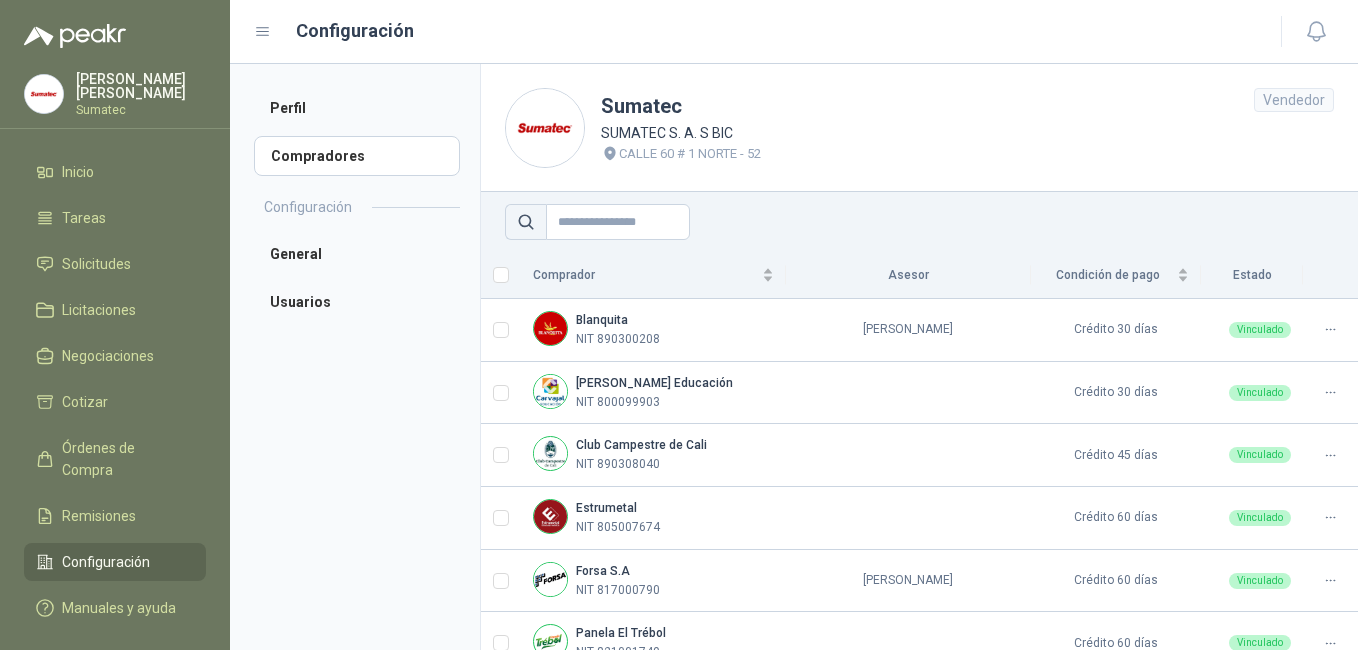 scroll, scrollTop: 219, scrollLeft: 0, axis: vertical 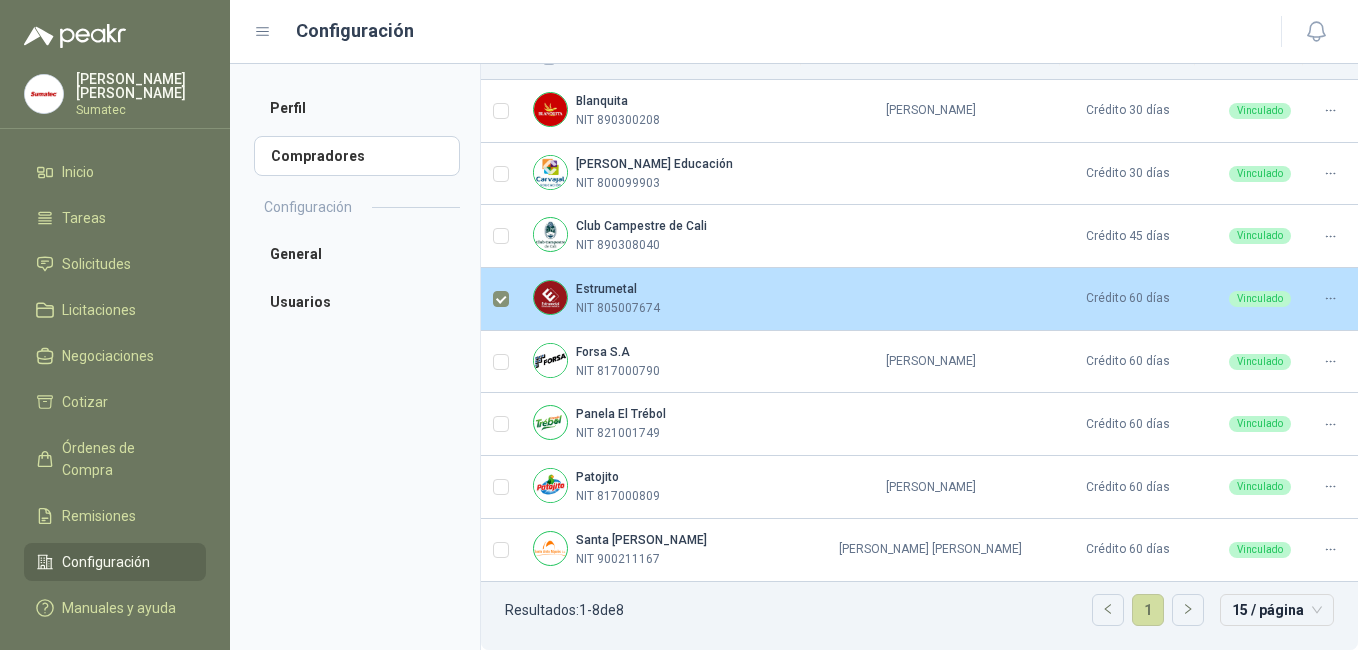 click 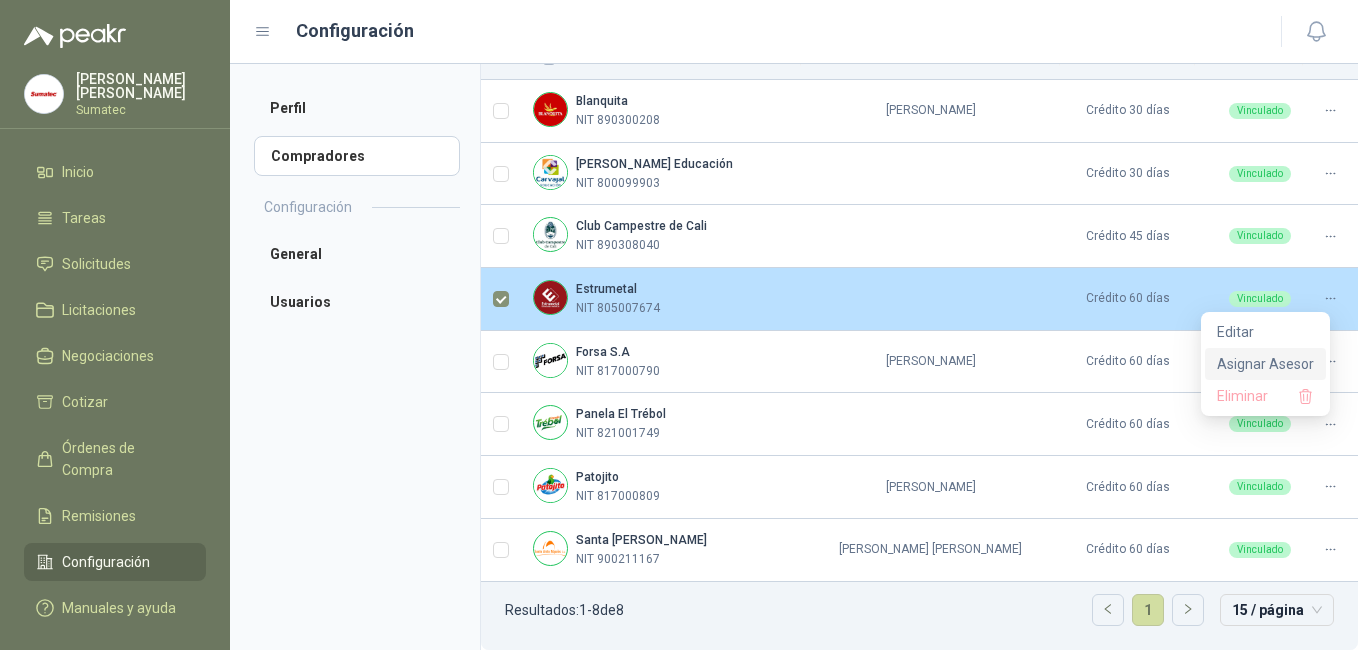 click on "Asignar Asesor" at bounding box center [1265, 364] 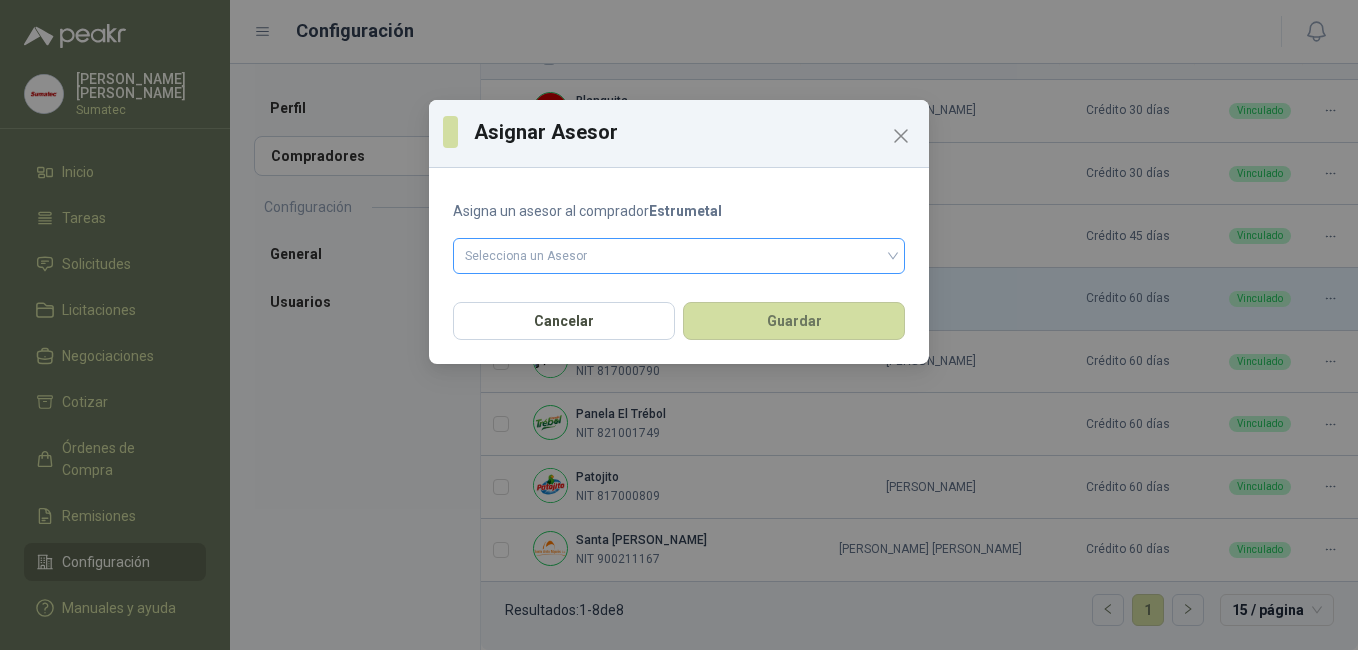 click at bounding box center (679, 254) 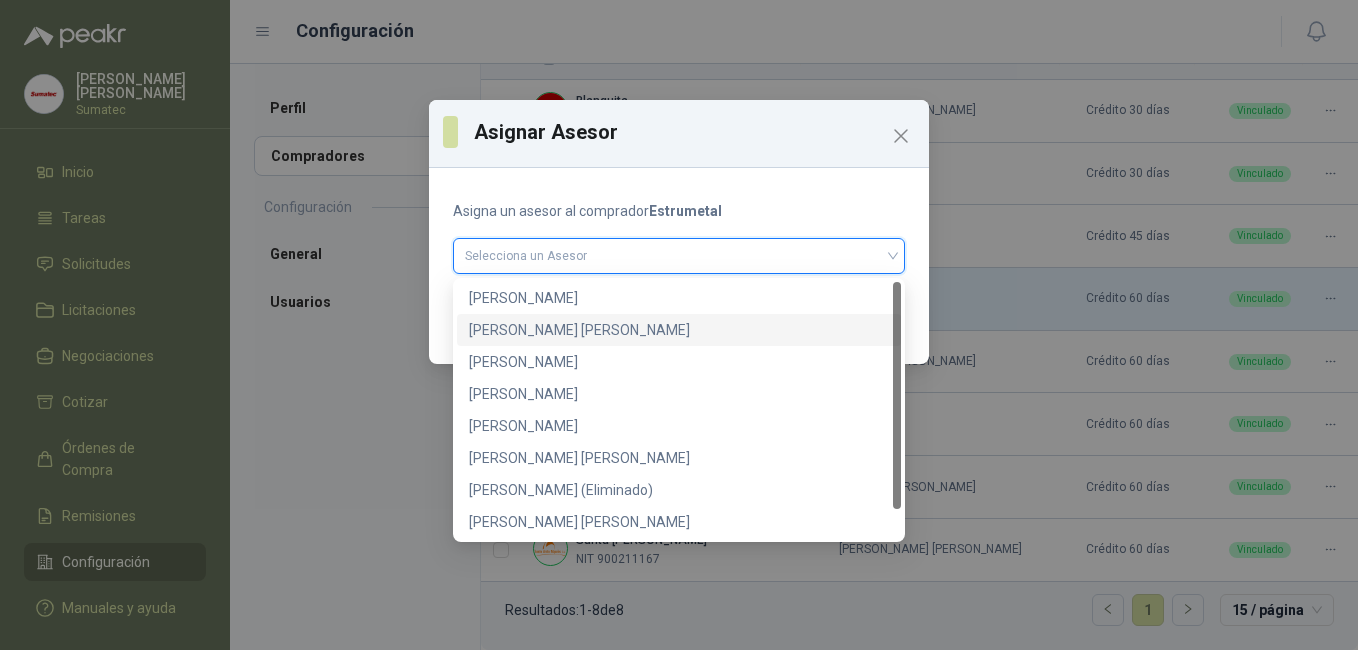click on "[PERSON_NAME] [PERSON_NAME]" at bounding box center [679, 330] 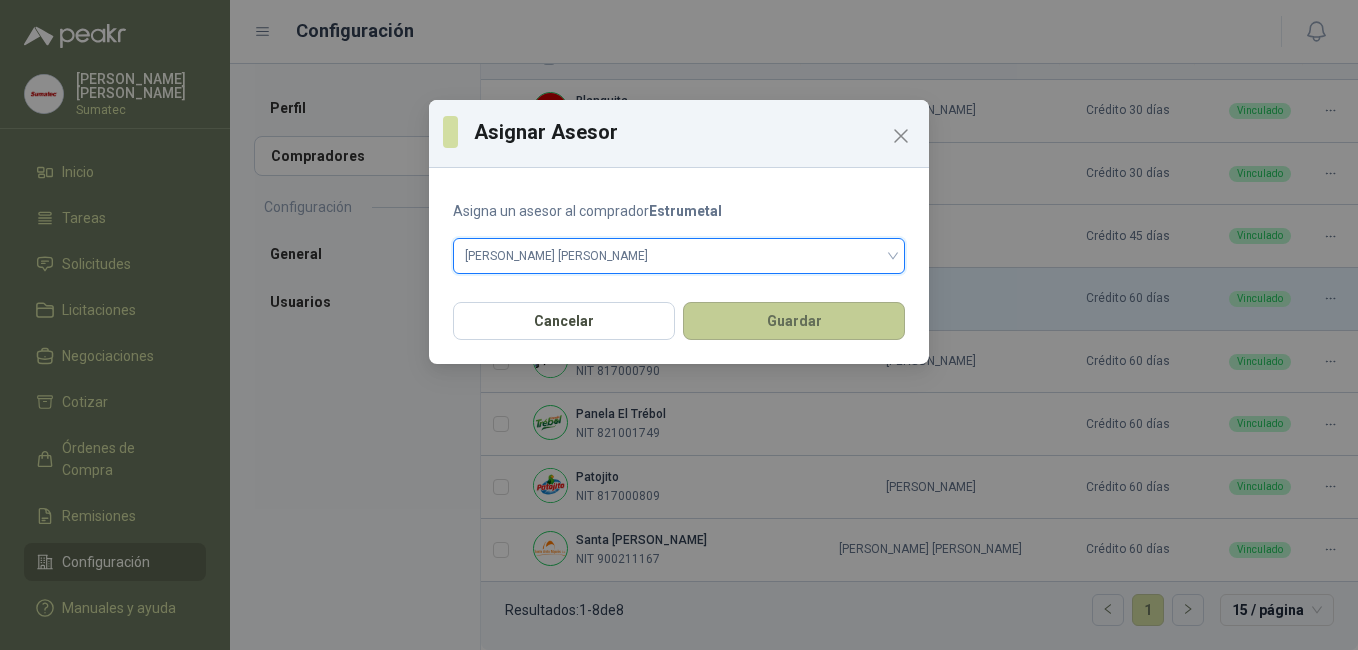 click on "Guardar" at bounding box center [794, 321] 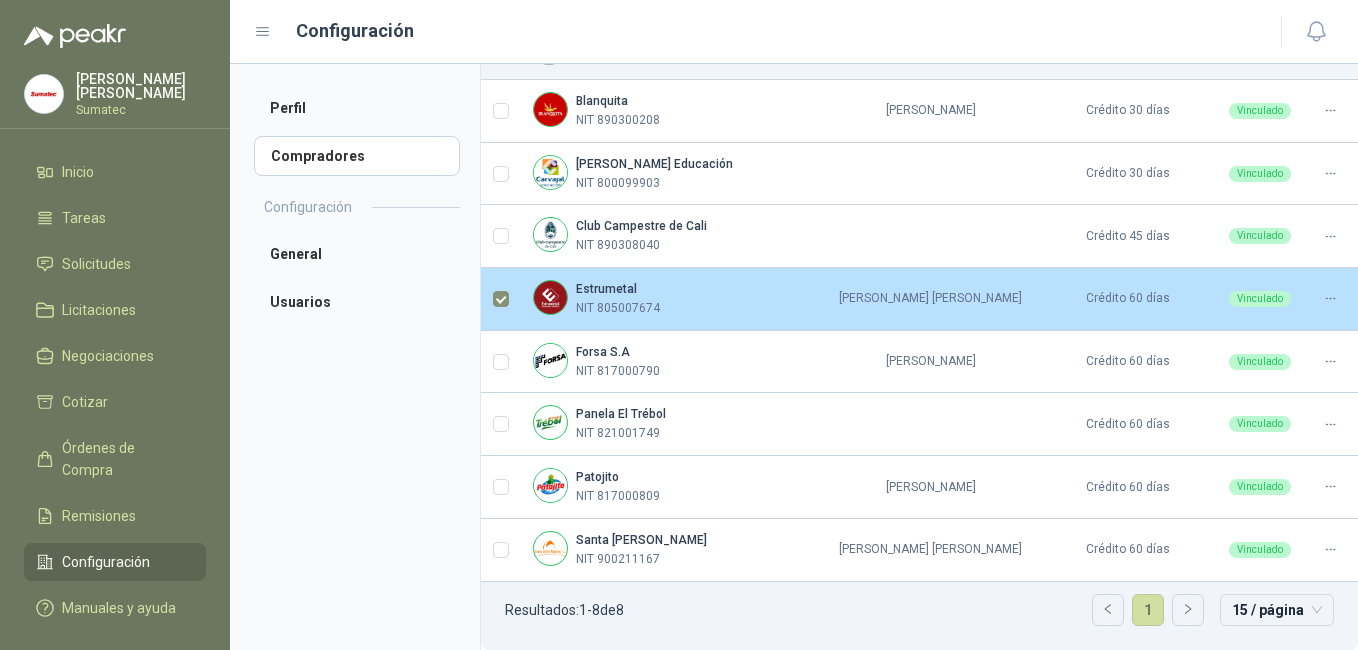 click at bounding box center [1330, 298] 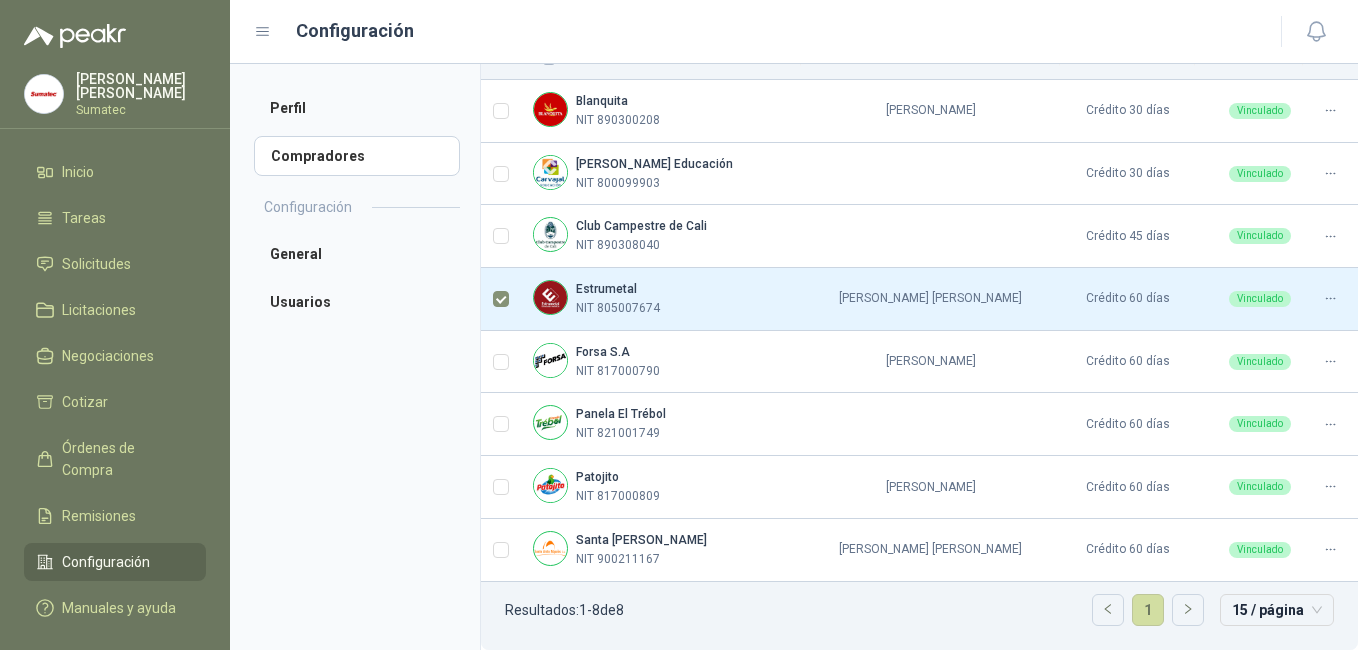 click on "Perfil Compradores Configuración General Usuarios" at bounding box center (355, 357) 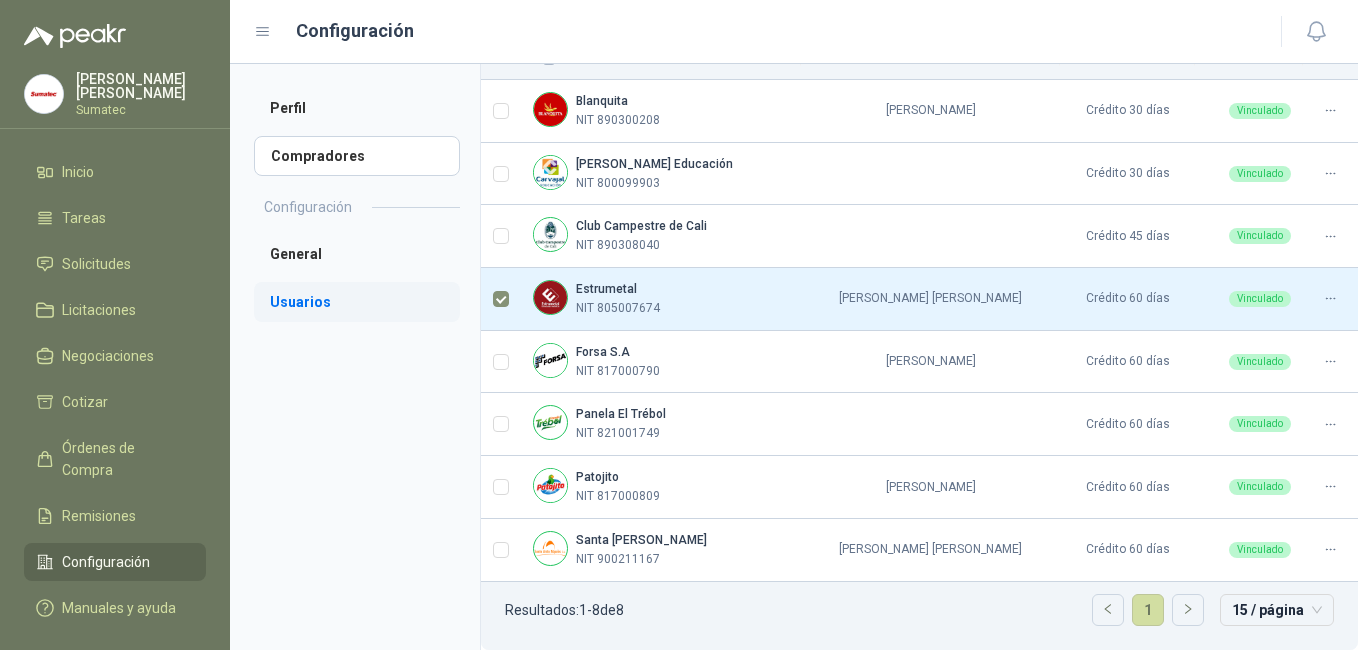 click on "Usuarios" at bounding box center [357, 302] 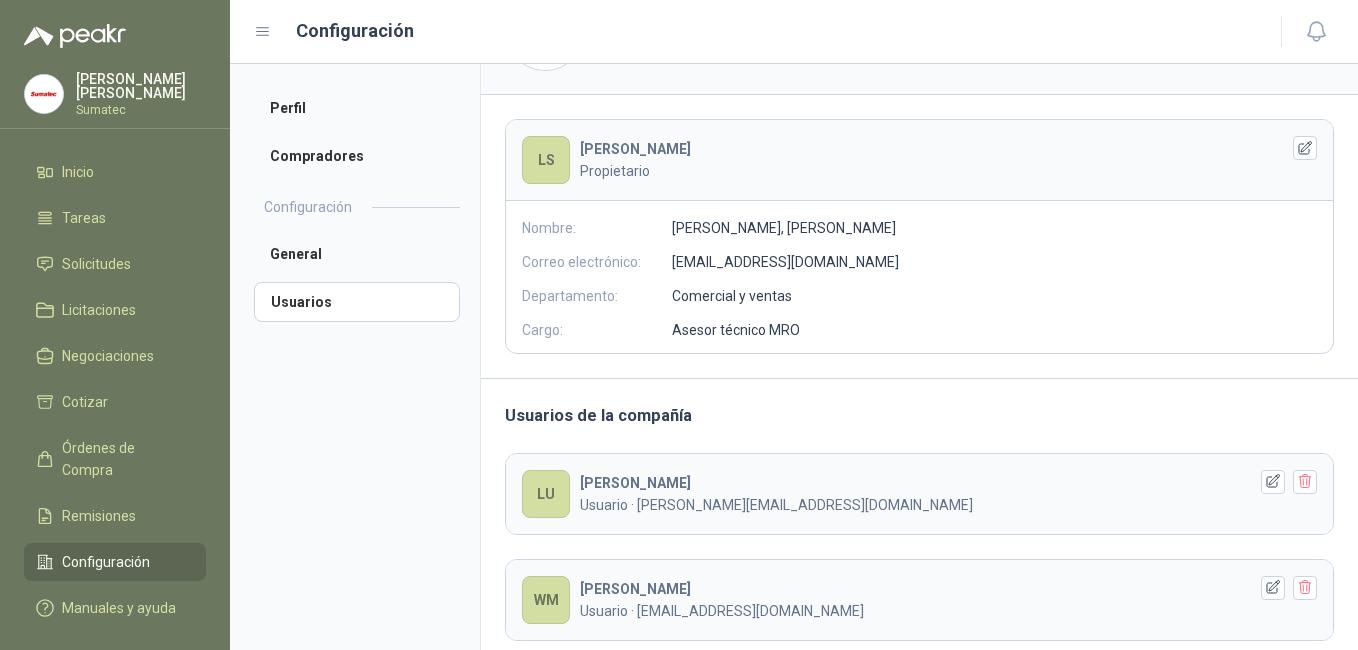 scroll, scrollTop: 0, scrollLeft: 0, axis: both 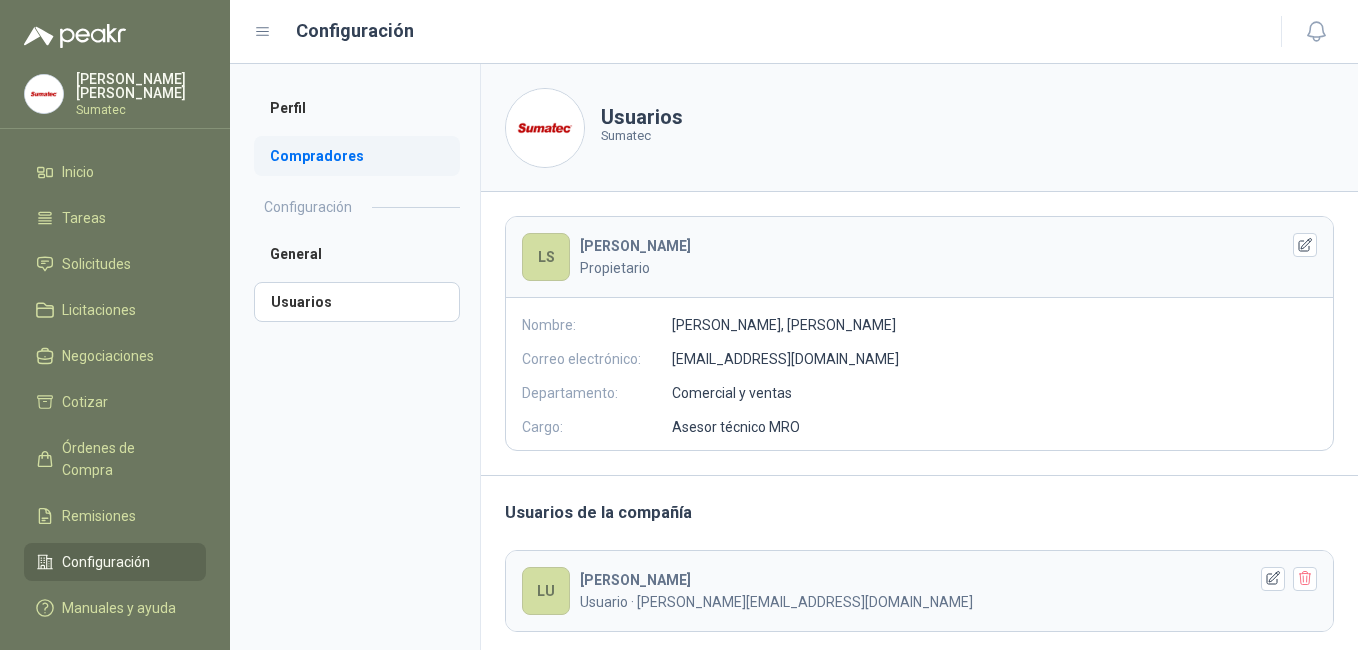 click on "Compradores" at bounding box center [357, 156] 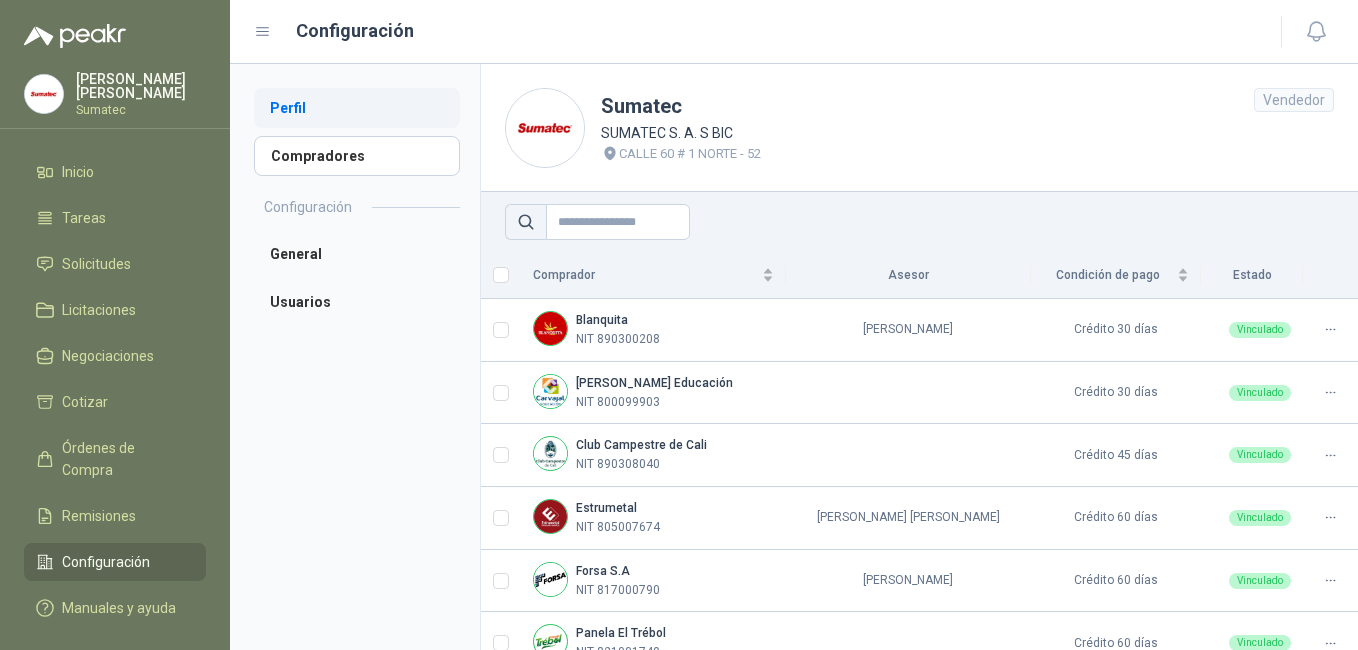 click on "Perfil" at bounding box center [357, 108] 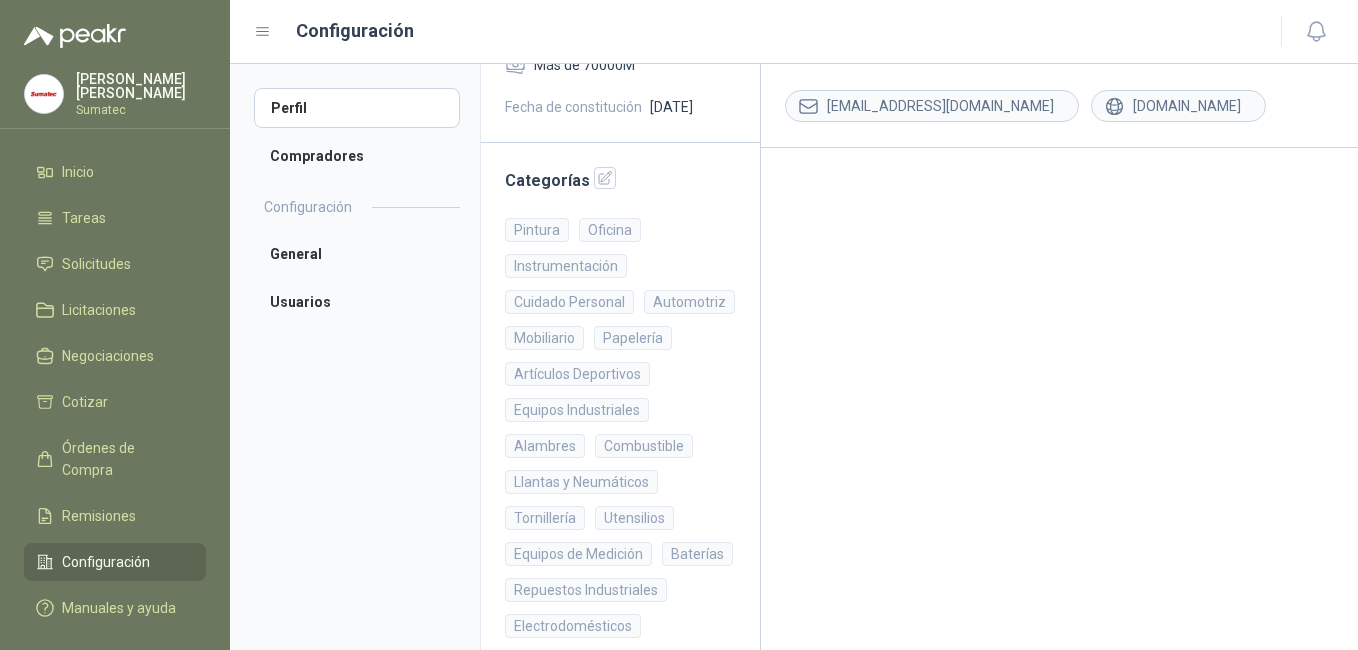 scroll, scrollTop: 0, scrollLeft: 0, axis: both 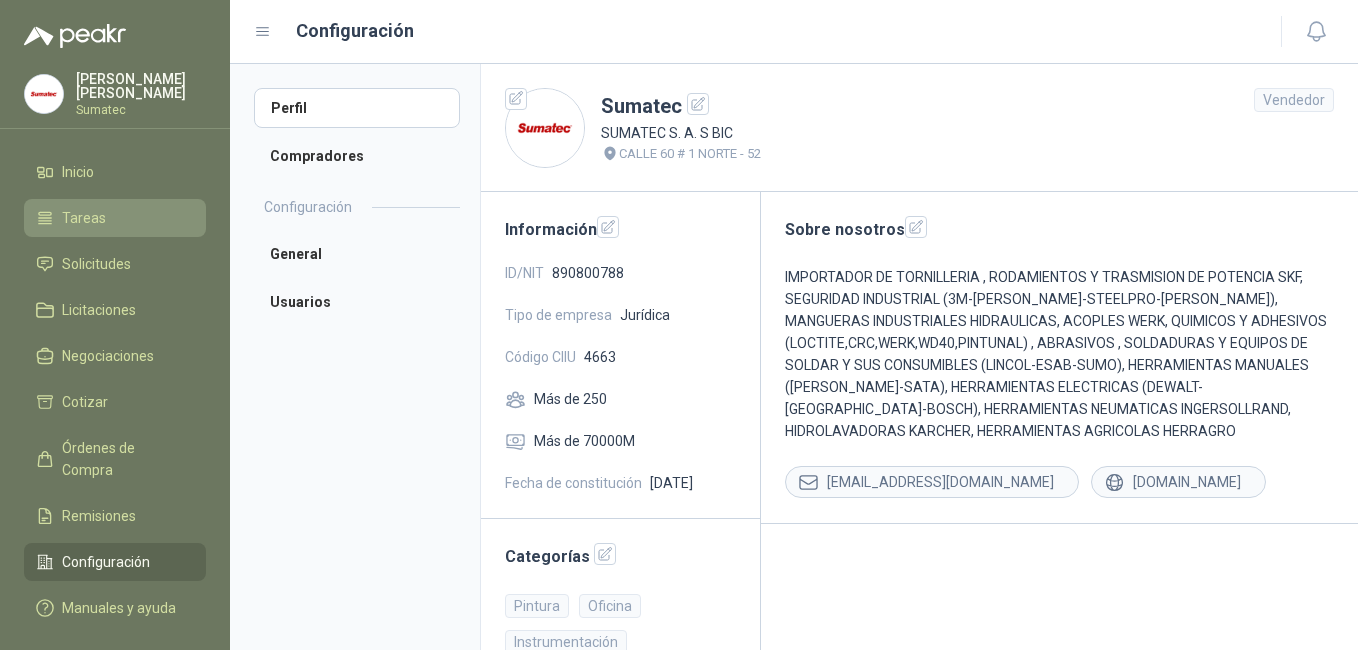click on "Tareas" at bounding box center [84, 218] 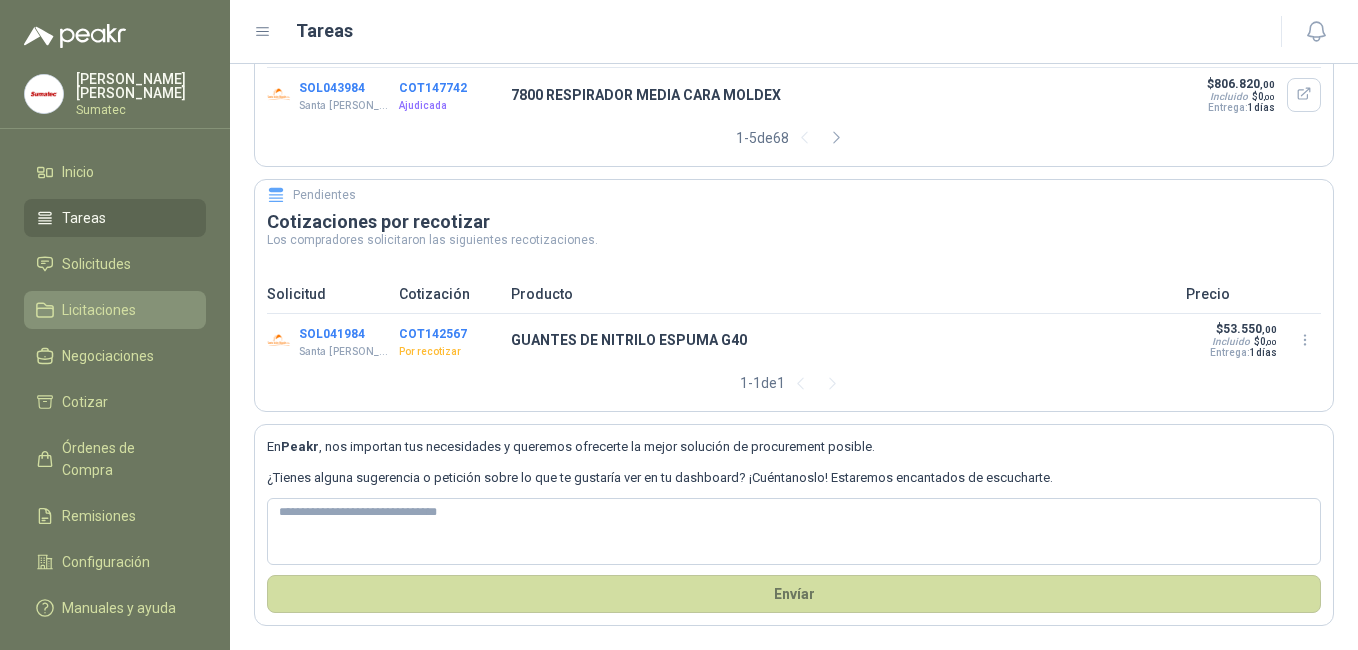 scroll, scrollTop: 289, scrollLeft: 0, axis: vertical 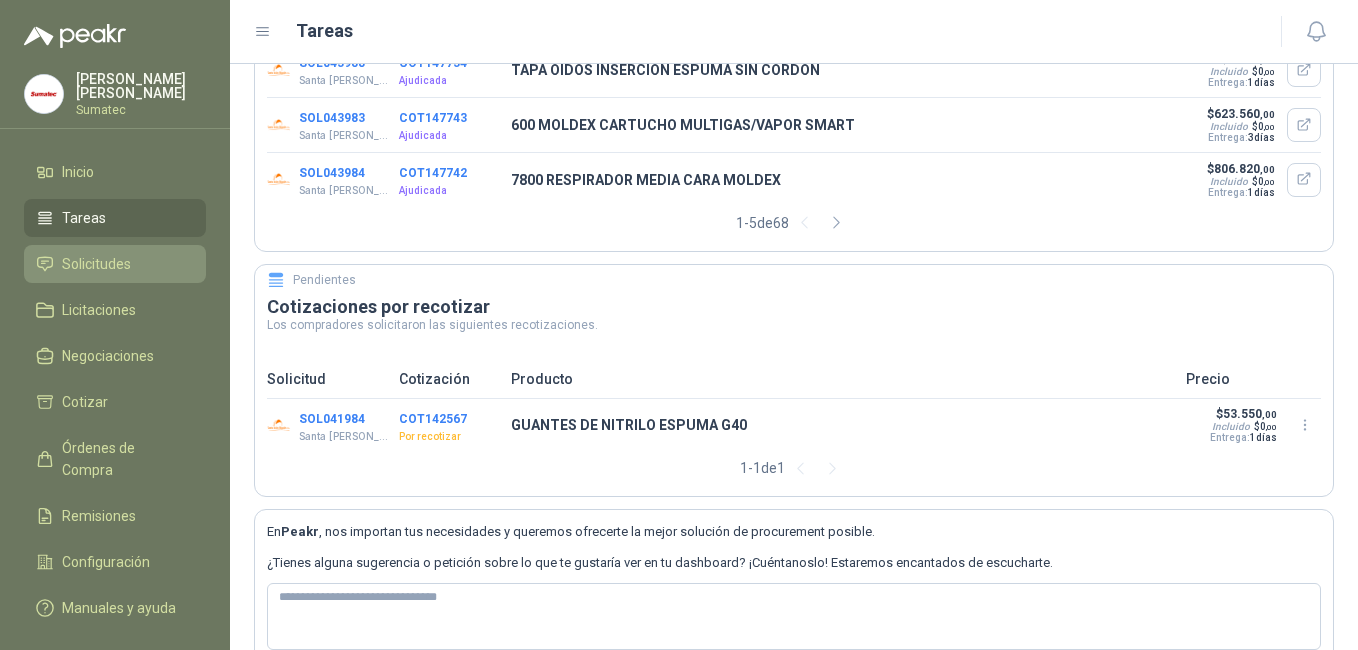 click on "Solicitudes" at bounding box center [96, 264] 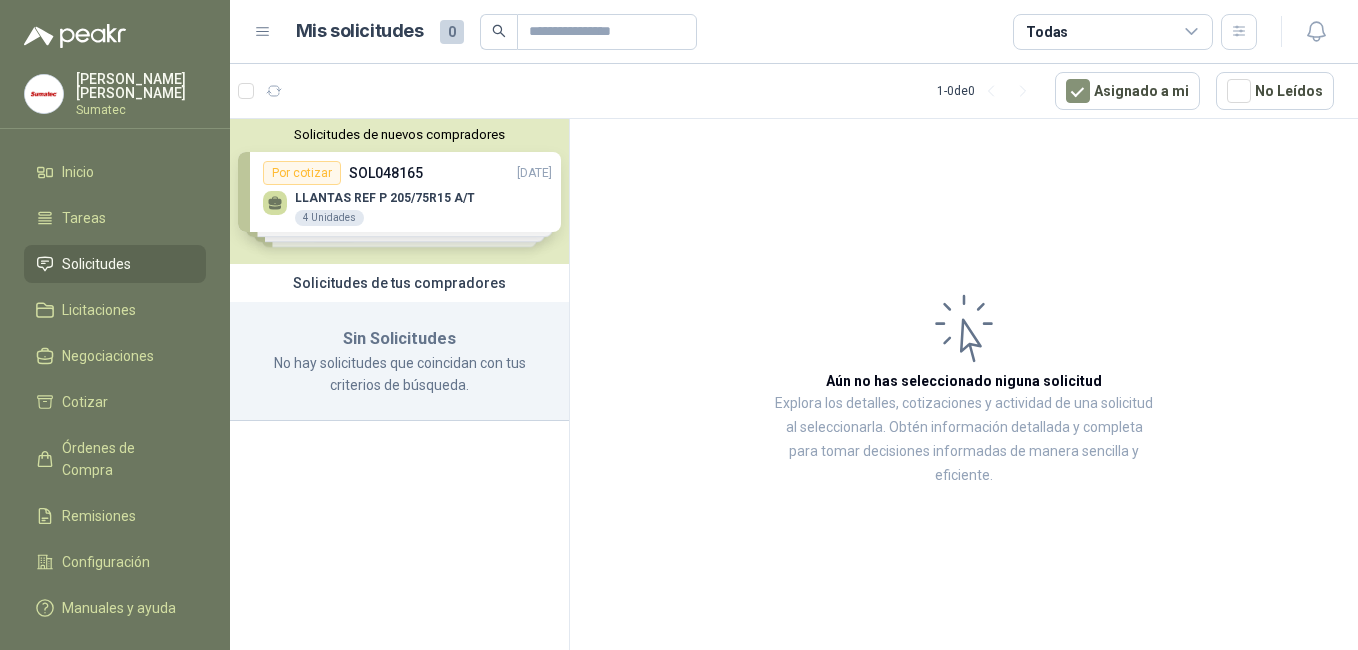 click on "Solicitudes de nuevos compradores Por cotizar SOL048165 [DATE]   LLANTAS REF P 205/75R15 A/T 4   Unidades Por cotizar SOL048110 [DATE]   WINCHE DE 500KG 1   Unidades Por cotizar SOL048106 [DATE]   GOOGLE CHROMECAST 4TA GEN  3   Unidades Por cotizar SOL048100 [DATE]   SIKA TOP 121 4   Bultos ¿Quieres recibir  cientos de solicitudes de compra  como estas todos los [PERSON_NAME]? Agenda una reunión" at bounding box center (399, 191) 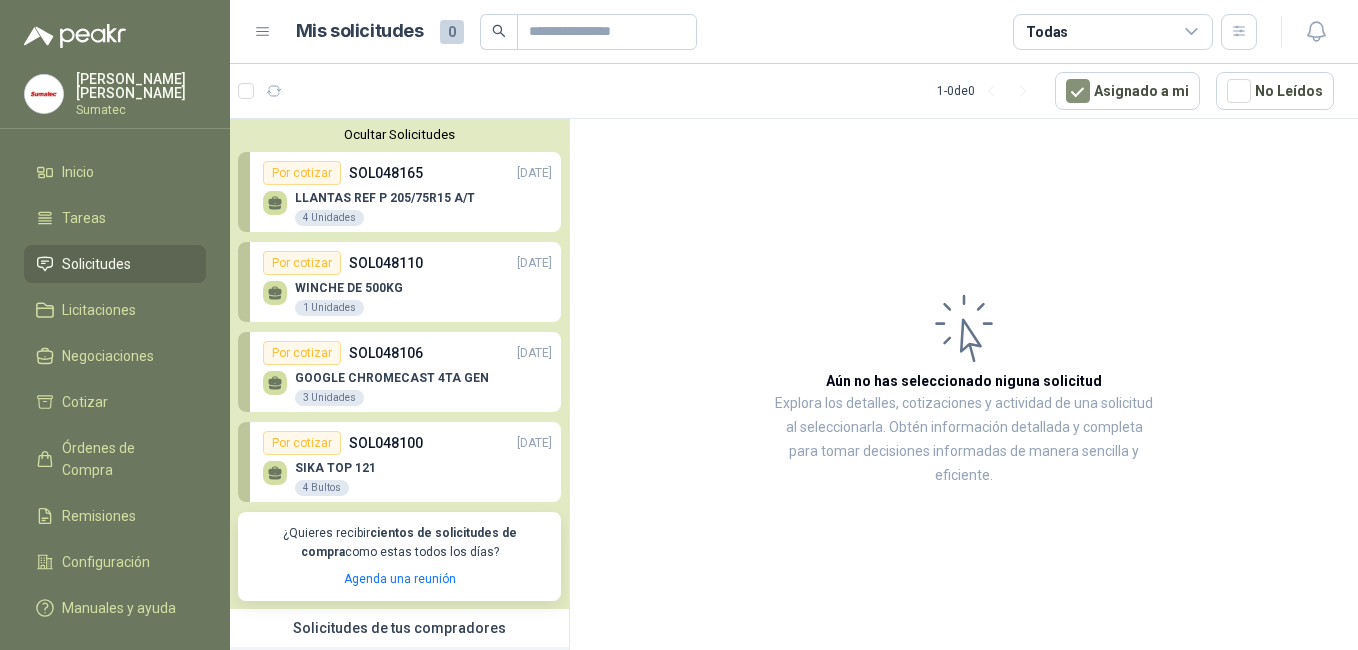 click on "LLANTAS REF P 205/75R15 A/T" at bounding box center [385, 198] 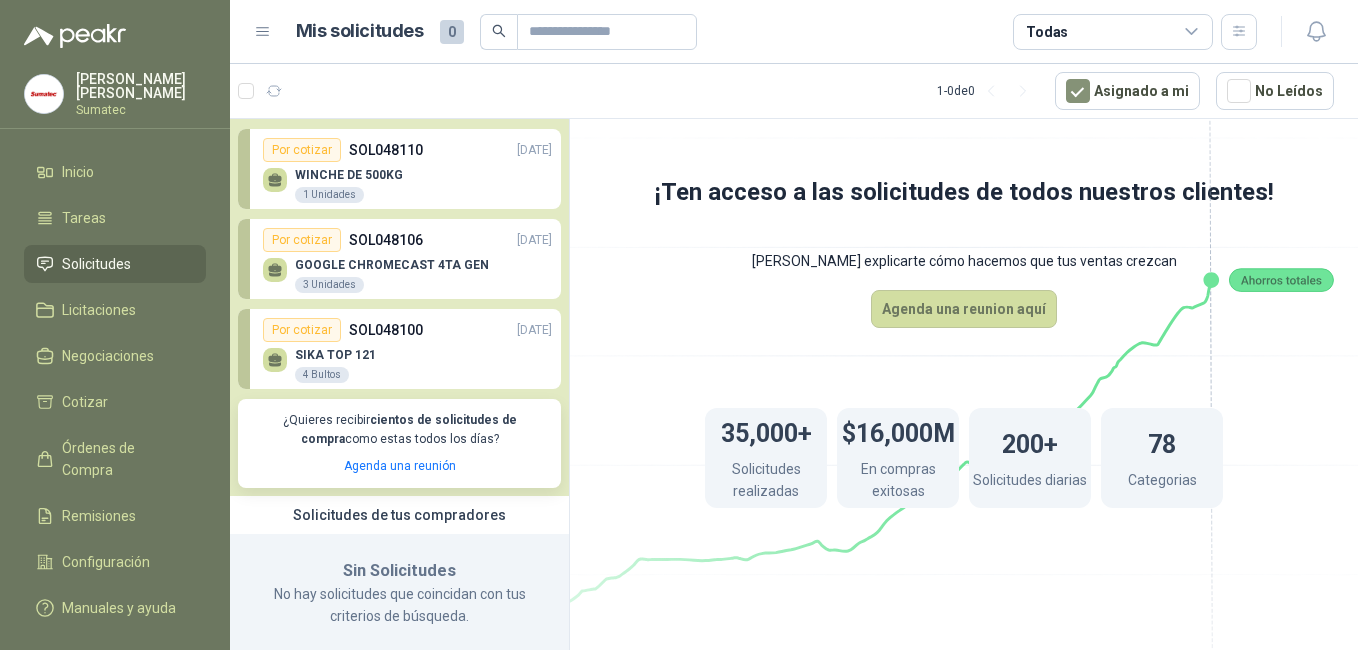 scroll, scrollTop: 43, scrollLeft: 0, axis: vertical 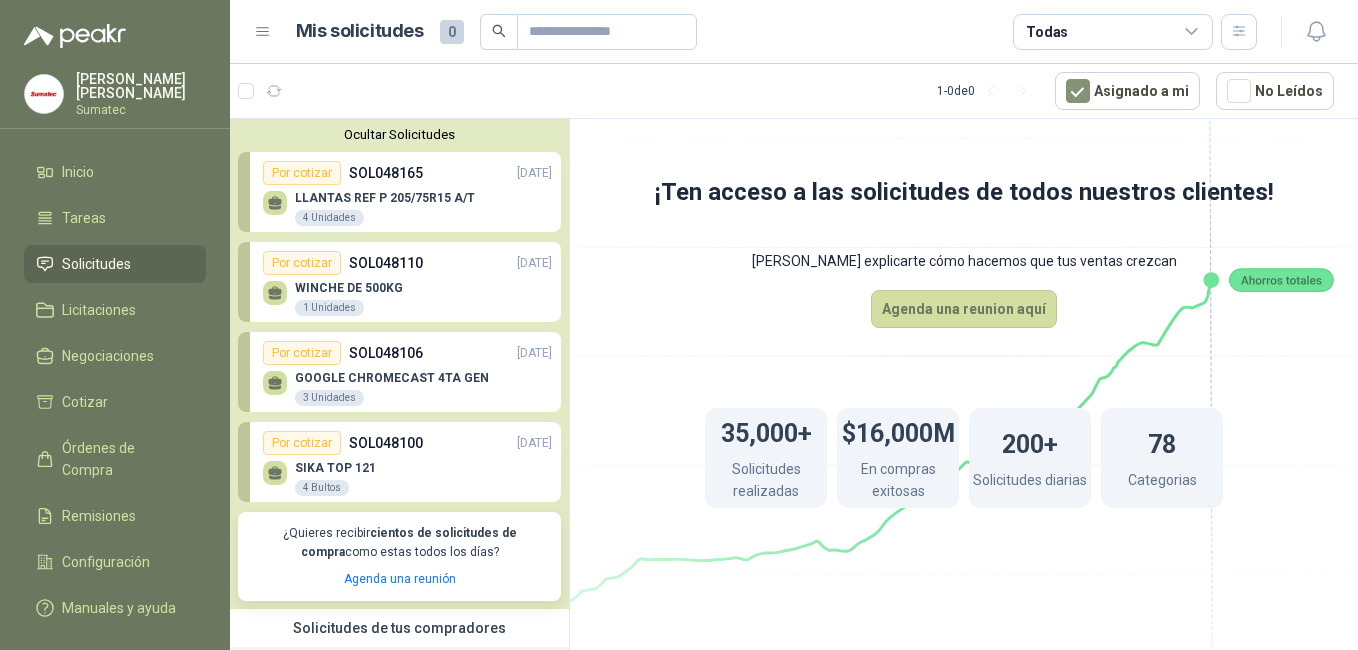 click on "Ocultar Solicitudes" at bounding box center [399, 134] 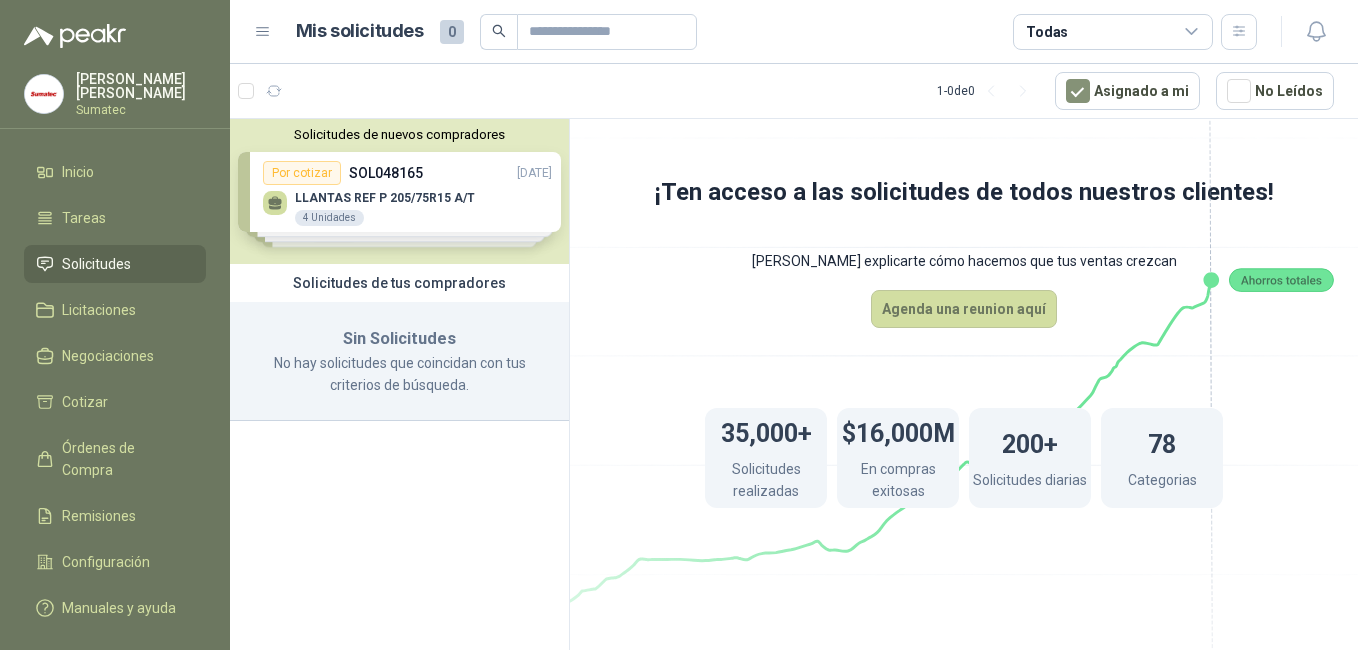 click on "Solicitudes de nuevos compradores Por cotizar SOL048165 [DATE]   LLANTAS REF P 205/75R15 A/T 4   Unidades Por cotizar SOL048110 [DATE]   WINCHE DE 500KG 1   Unidades Por cotizar SOL048106 [DATE]   GOOGLE CHROMECAST 4TA GEN  3   Unidades Por cotizar SOL048100 [DATE]   SIKA TOP 121 4   Bultos ¿Quieres recibir  cientos de solicitudes de compra  como estas todos los [PERSON_NAME]? Agenda una reunión Solicitudes de tus compradores Sin Solicitudes No hay solicitudes que coincidan con tus criterios de búsqueda." at bounding box center [400, 388] 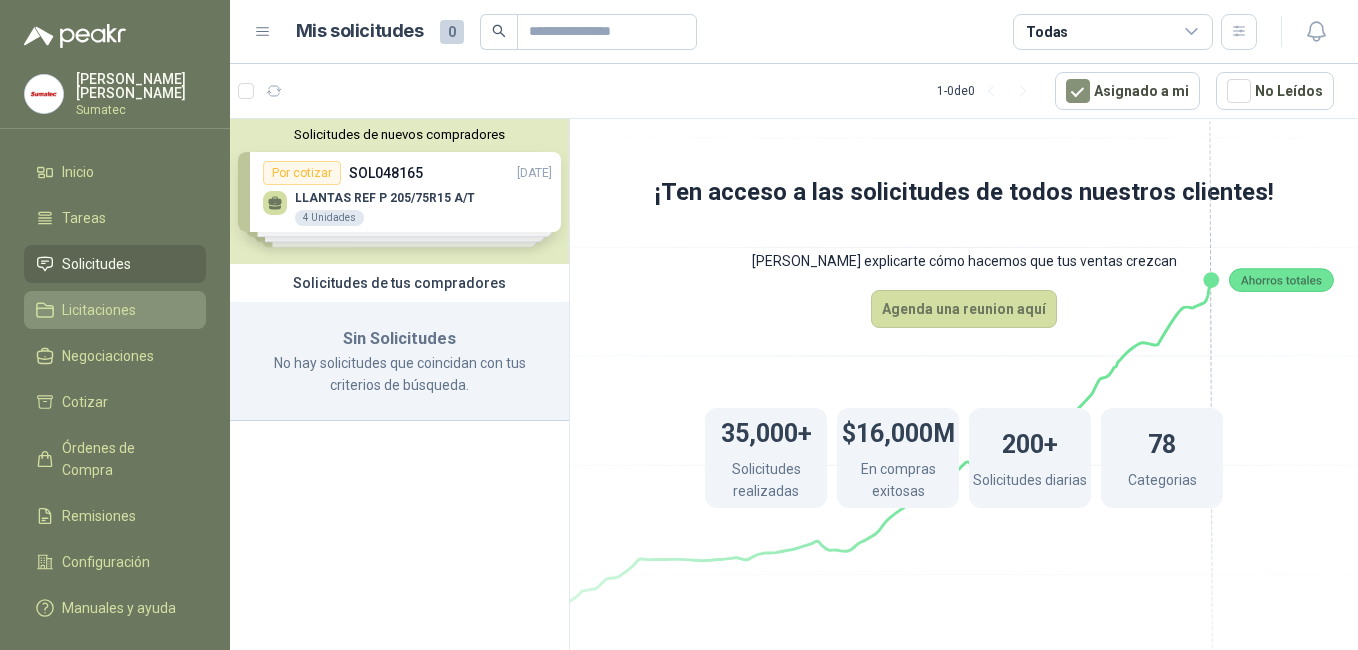 click on "Licitaciones" at bounding box center [99, 310] 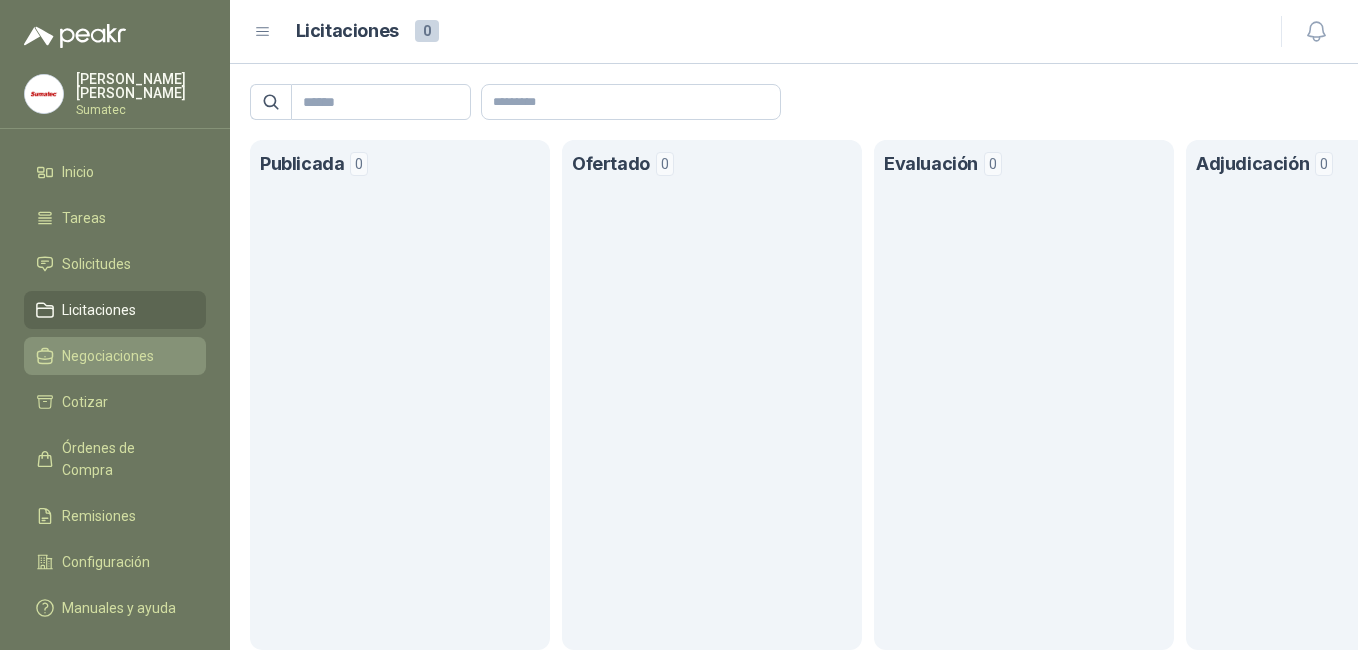 click on "Negociaciones" at bounding box center [108, 356] 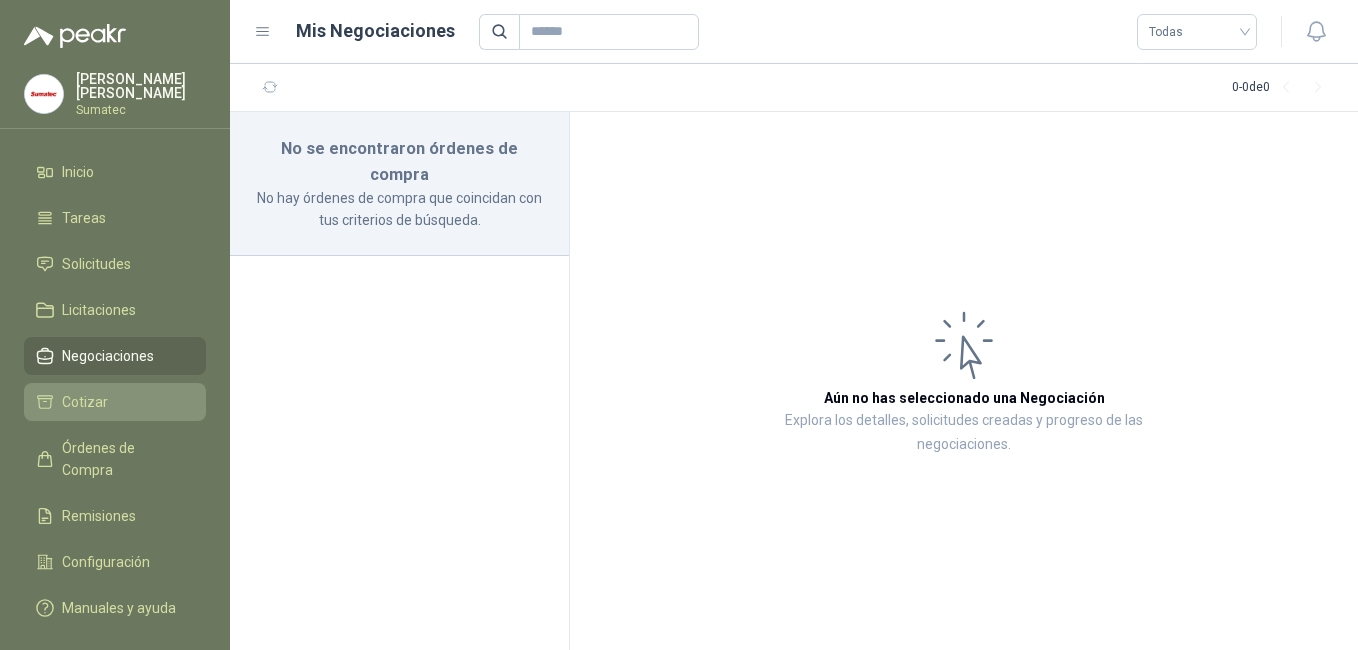 click on "Cotizar" at bounding box center [115, 402] 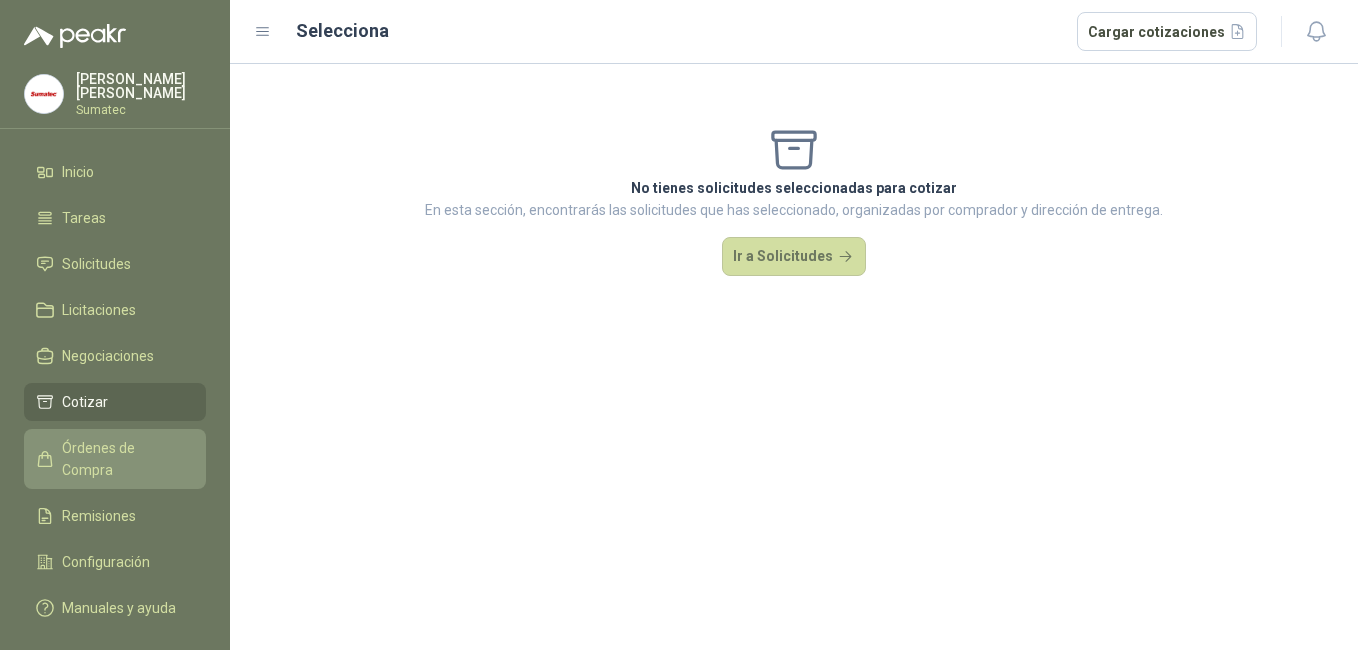 click on "Órdenes de Compra" at bounding box center [124, 459] 